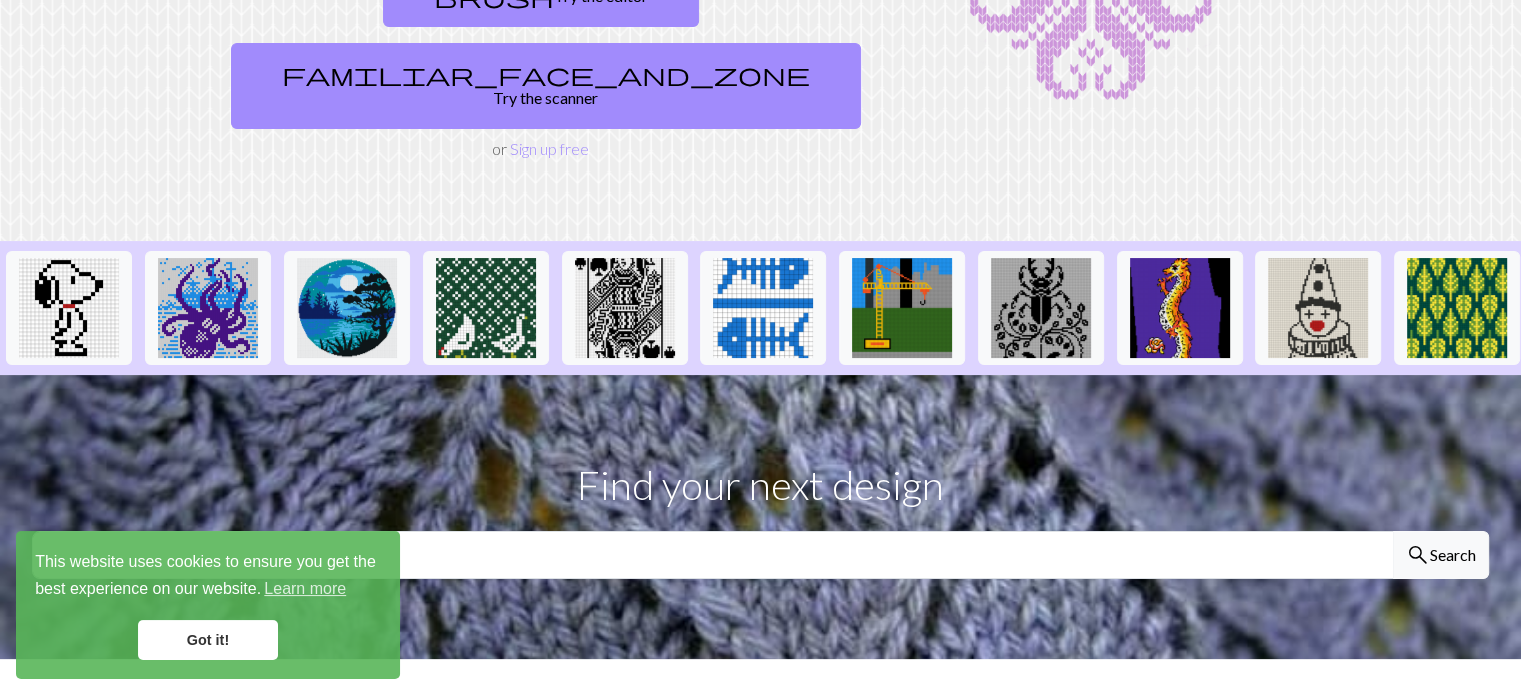 scroll, scrollTop: 330, scrollLeft: 0, axis: vertical 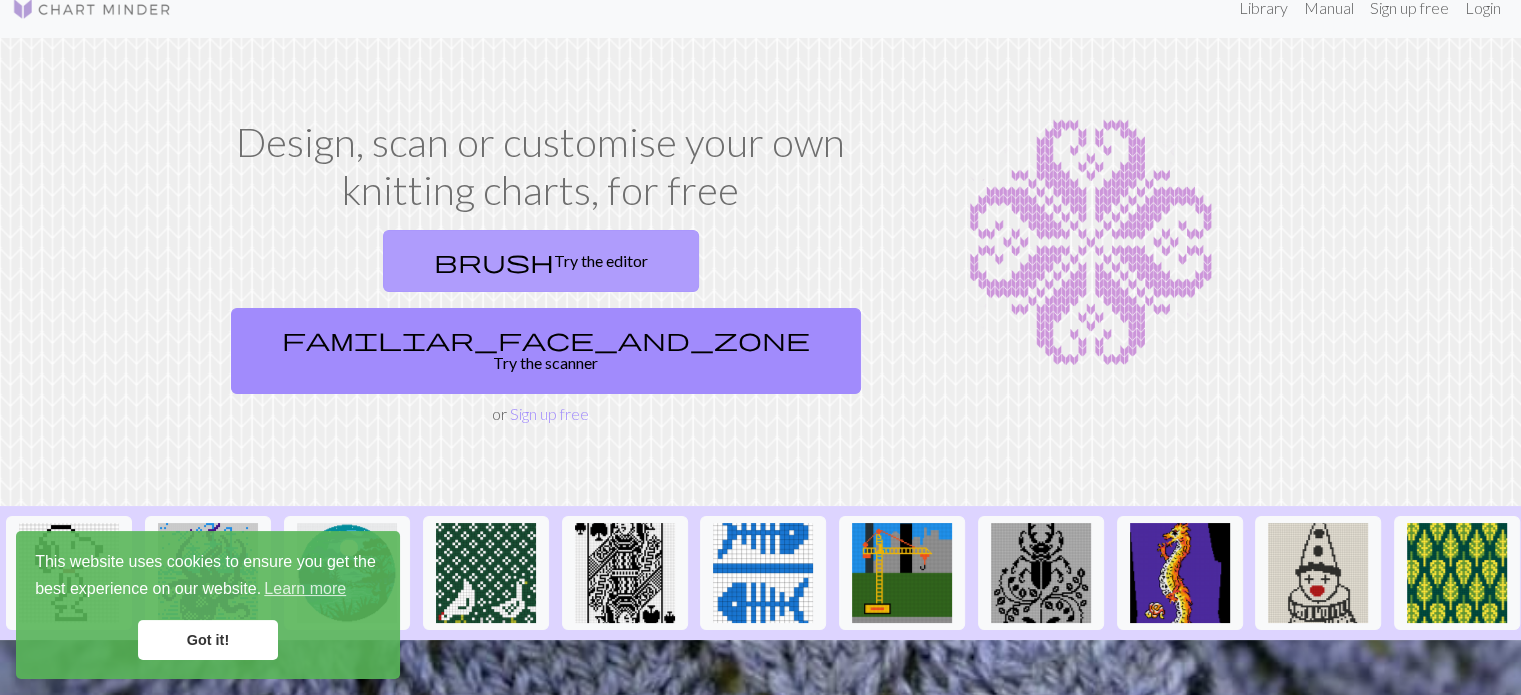 click on "brush  Try the editor" at bounding box center [541, 261] 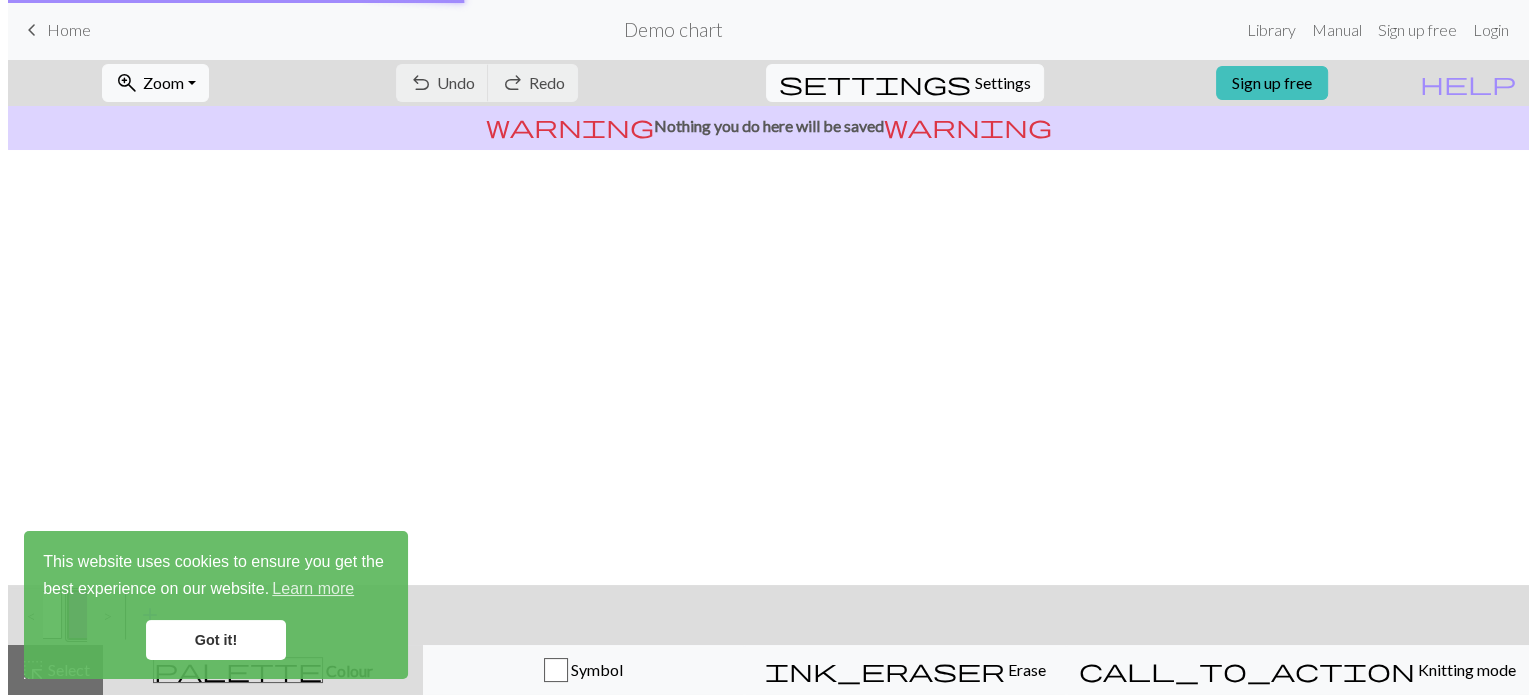scroll, scrollTop: 0, scrollLeft: 0, axis: both 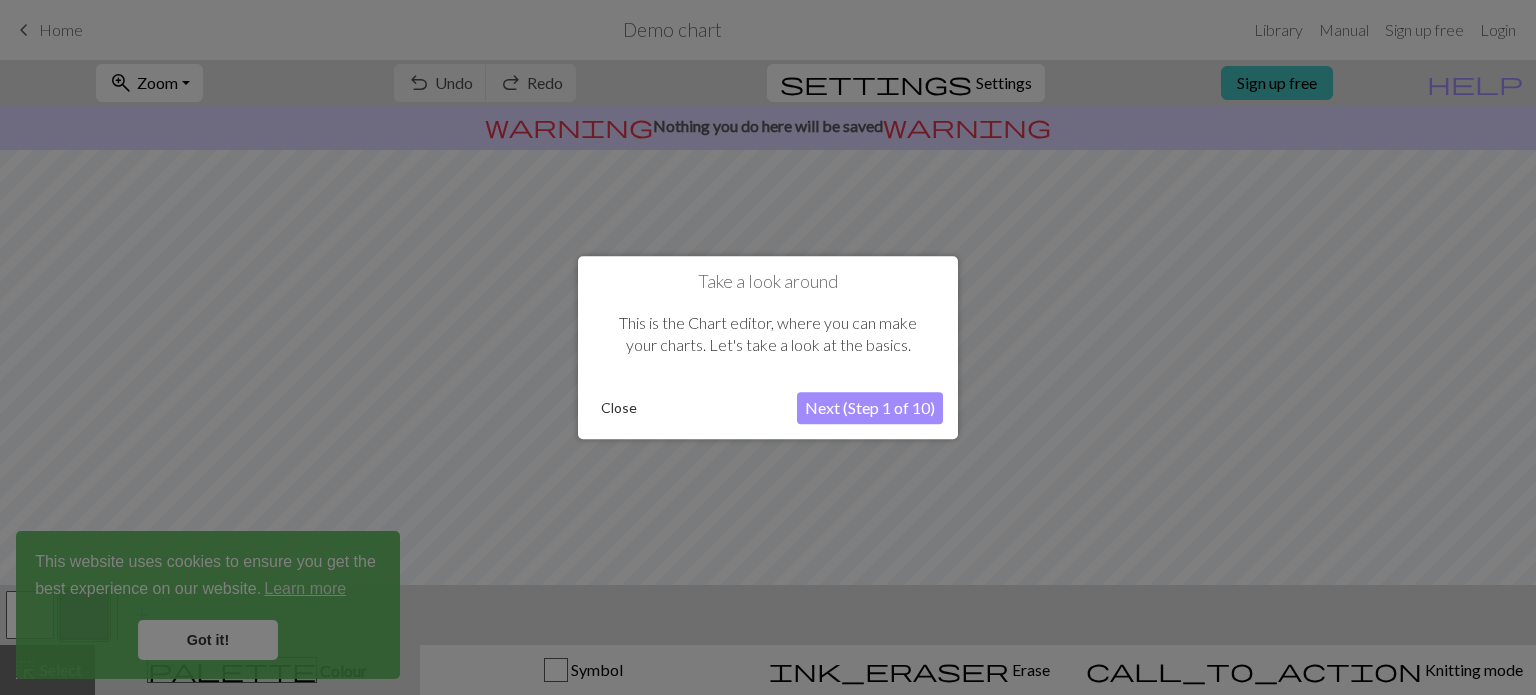 click on "Close" at bounding box center (619, 408) 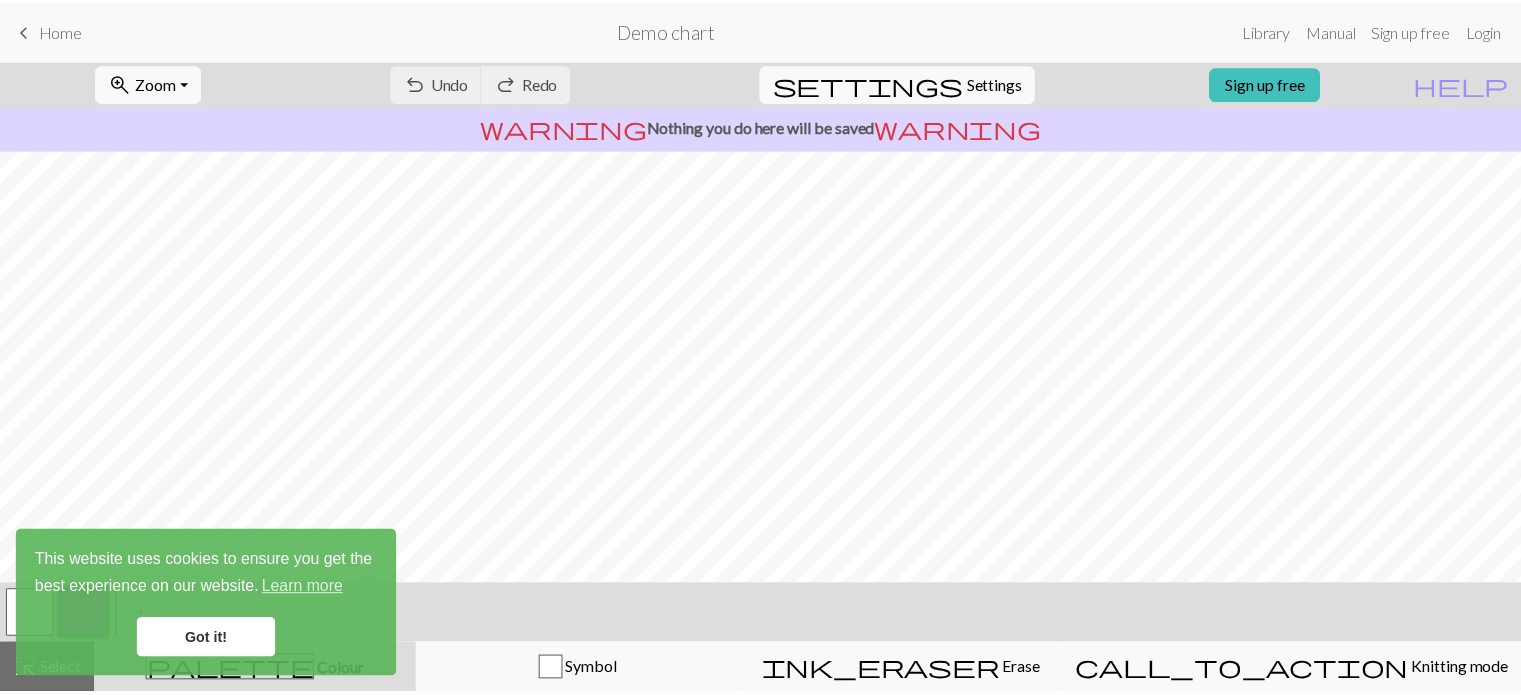 scroll, scrollTop: 0, scrollLeft: 0, axis: both 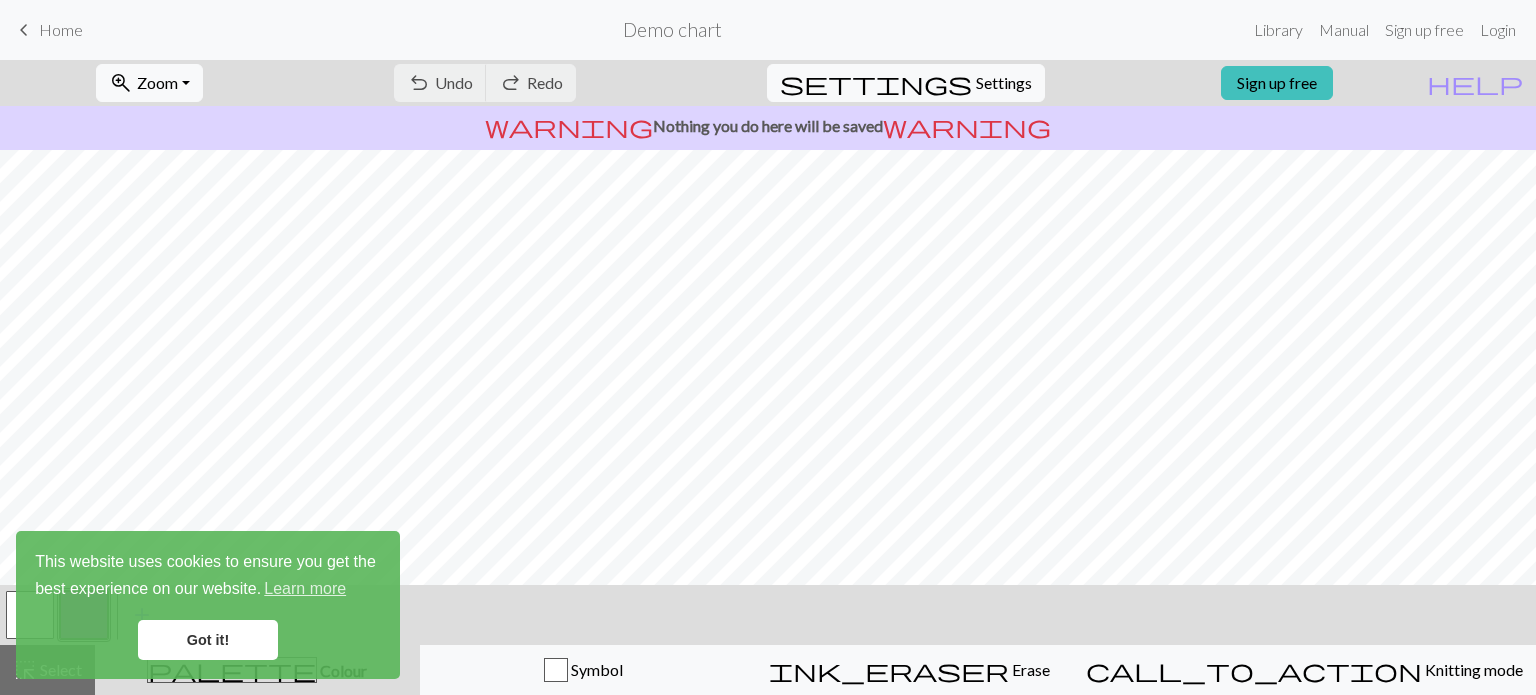click on "Got it!" at bounding box center [208, 640] 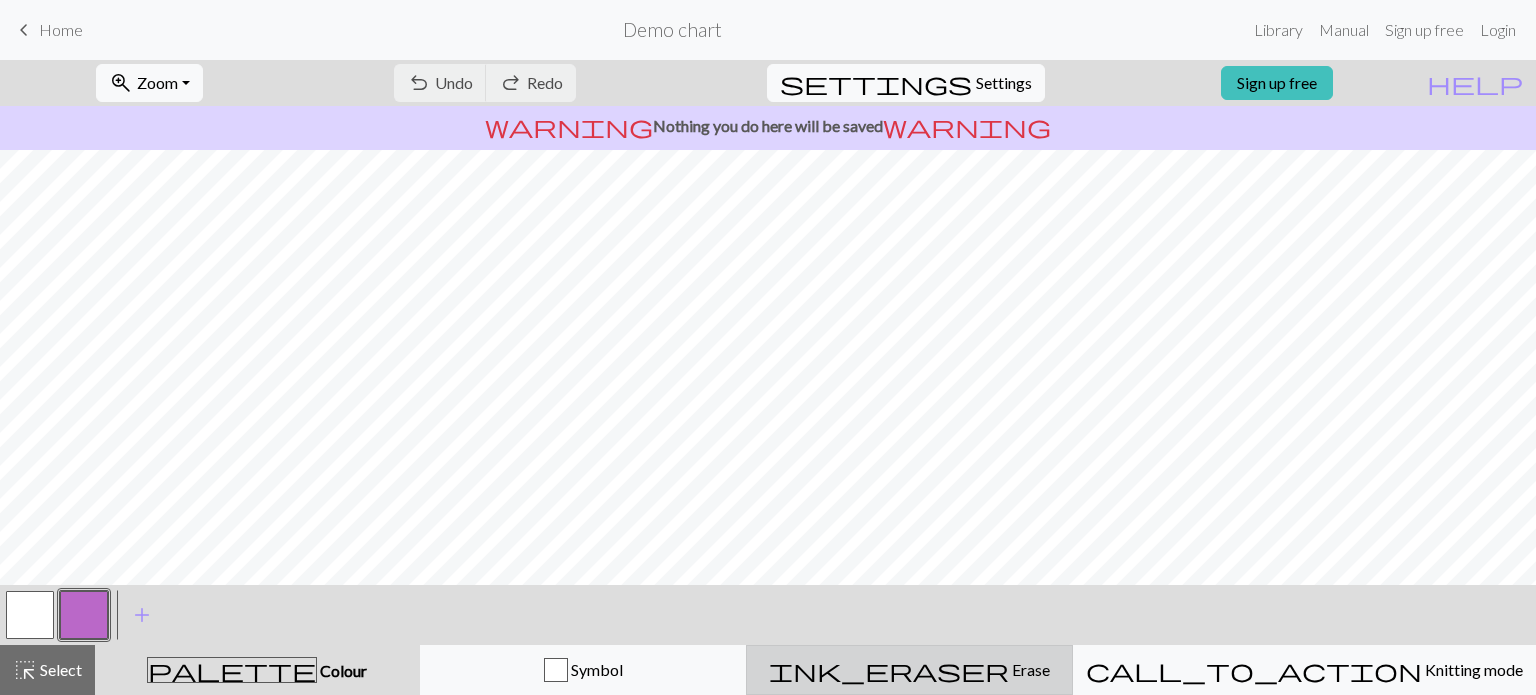click on "ink_eraser   Erase   Erase" at bounding box center (909, 670) 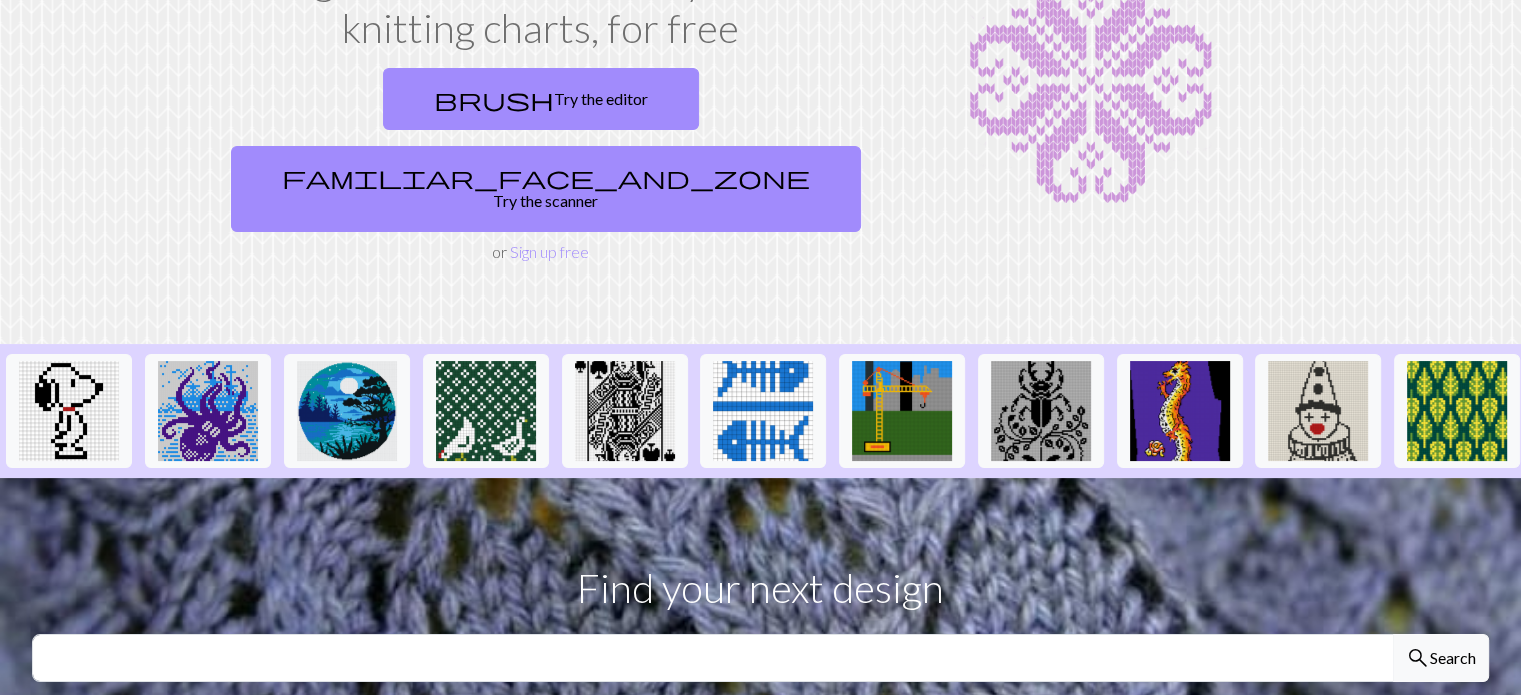 scroll, scrollTop: 0, scrollLeft: 0, axis: both 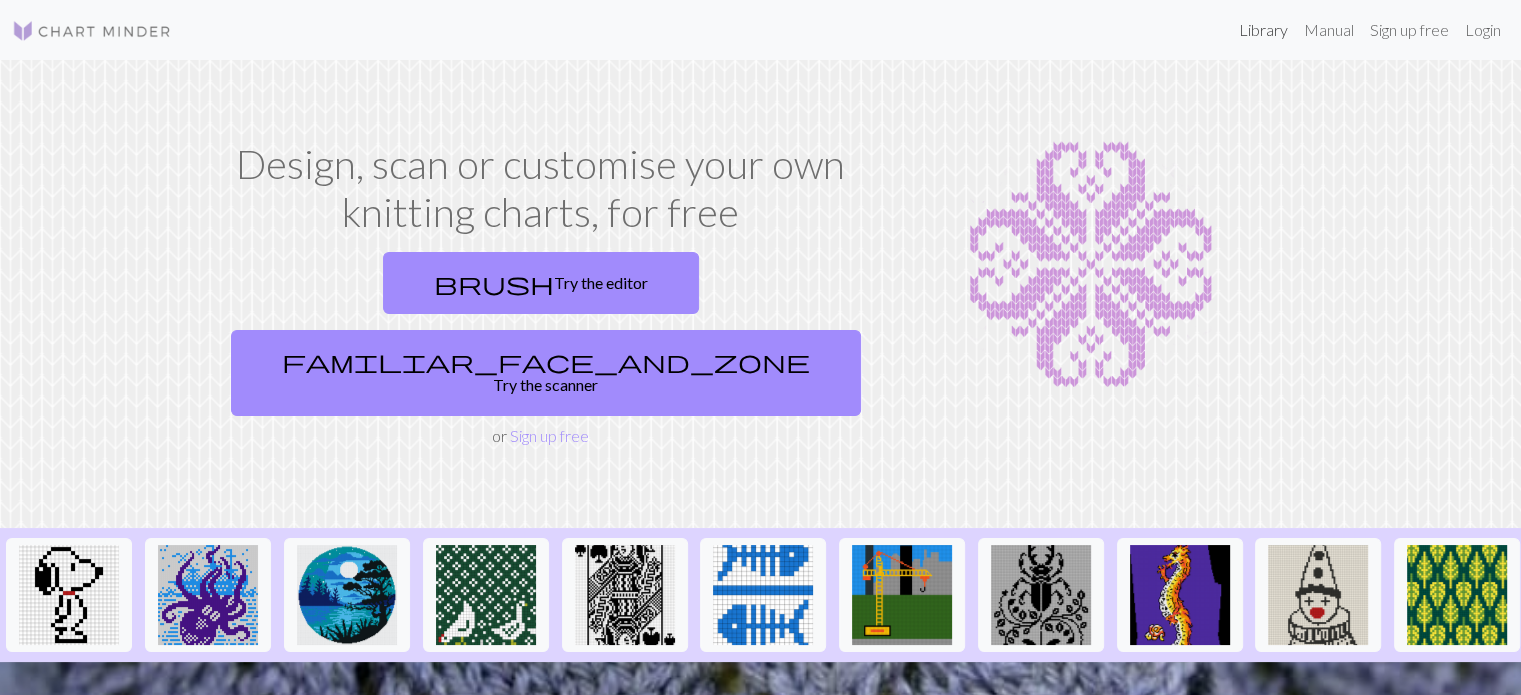 click on "Library" at bounding box center [1263, 30] 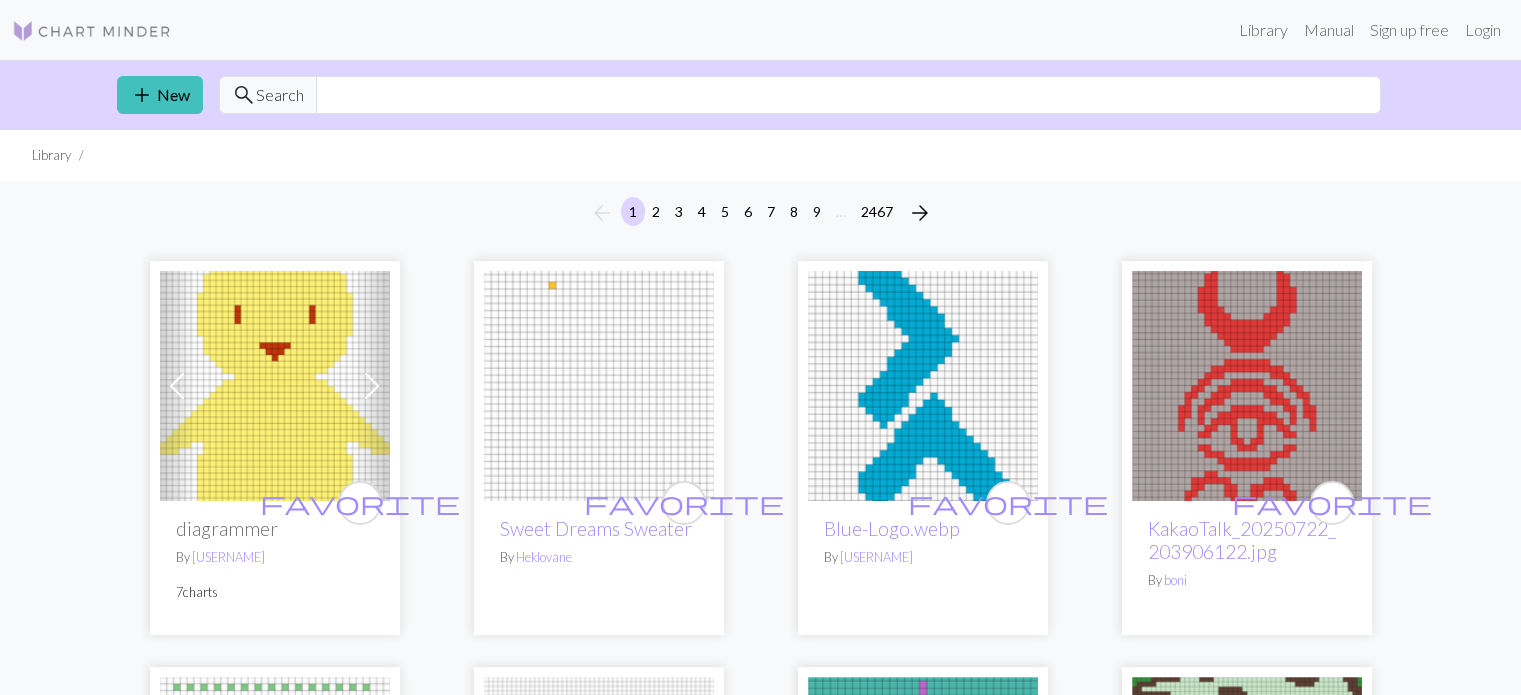 click on "search   Search" at bounding box center (268, 95) 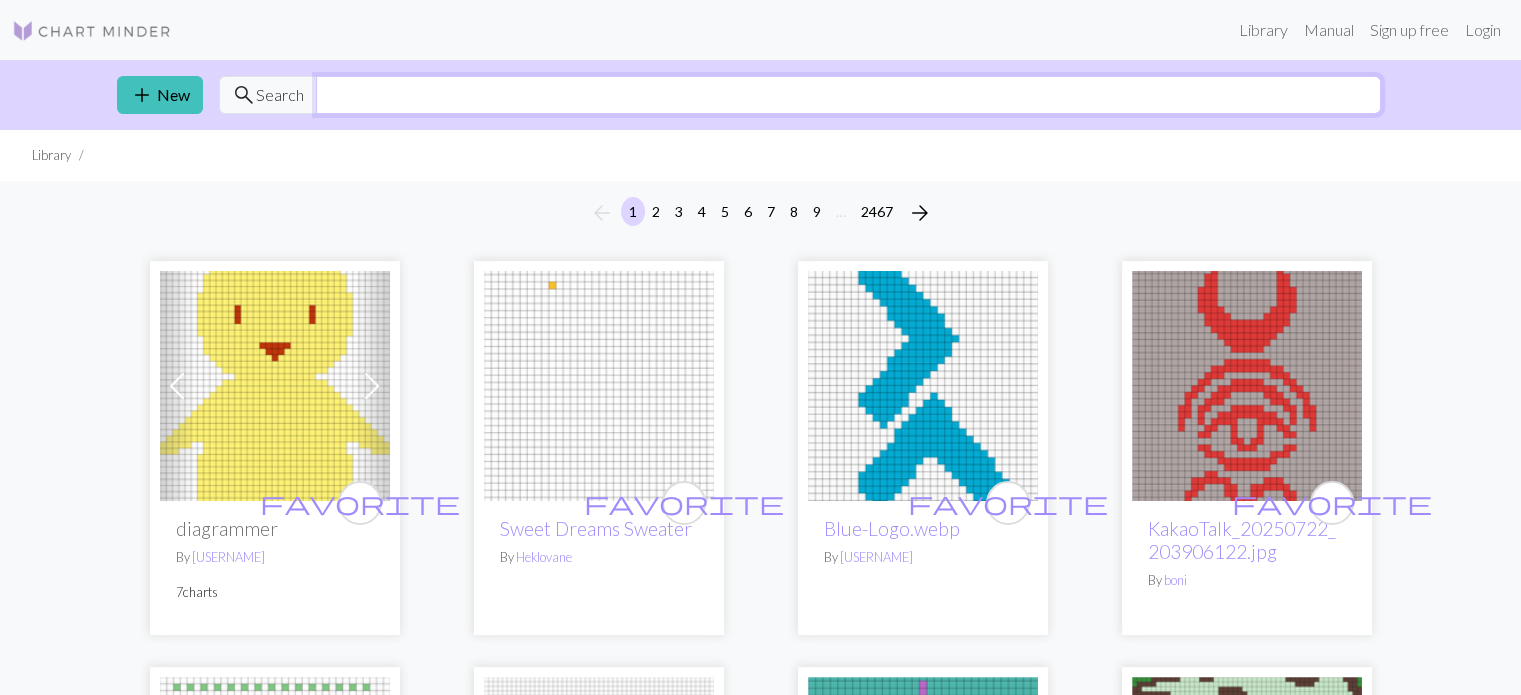 click at bounding box center [848, 95] 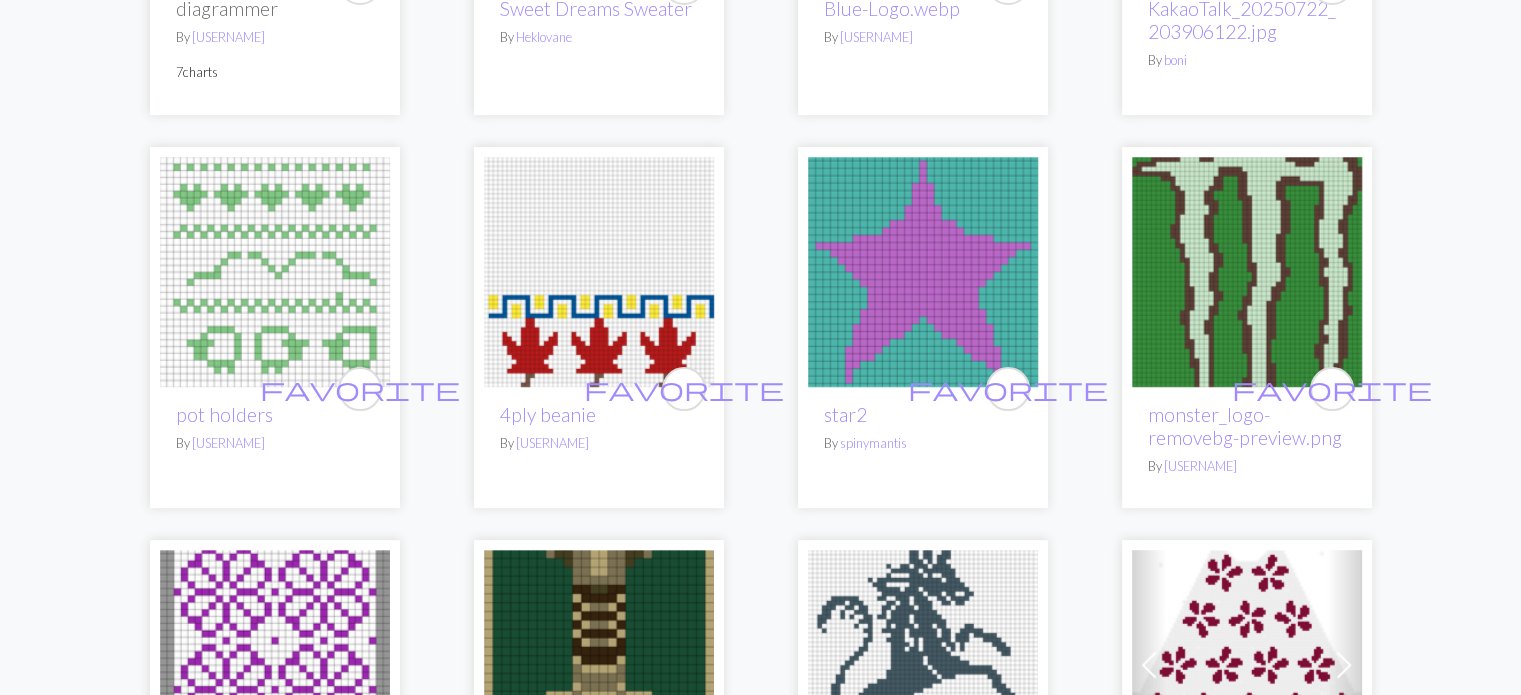 scroll, scrollTop: 520, scrollLeft: 0, axis: vertical 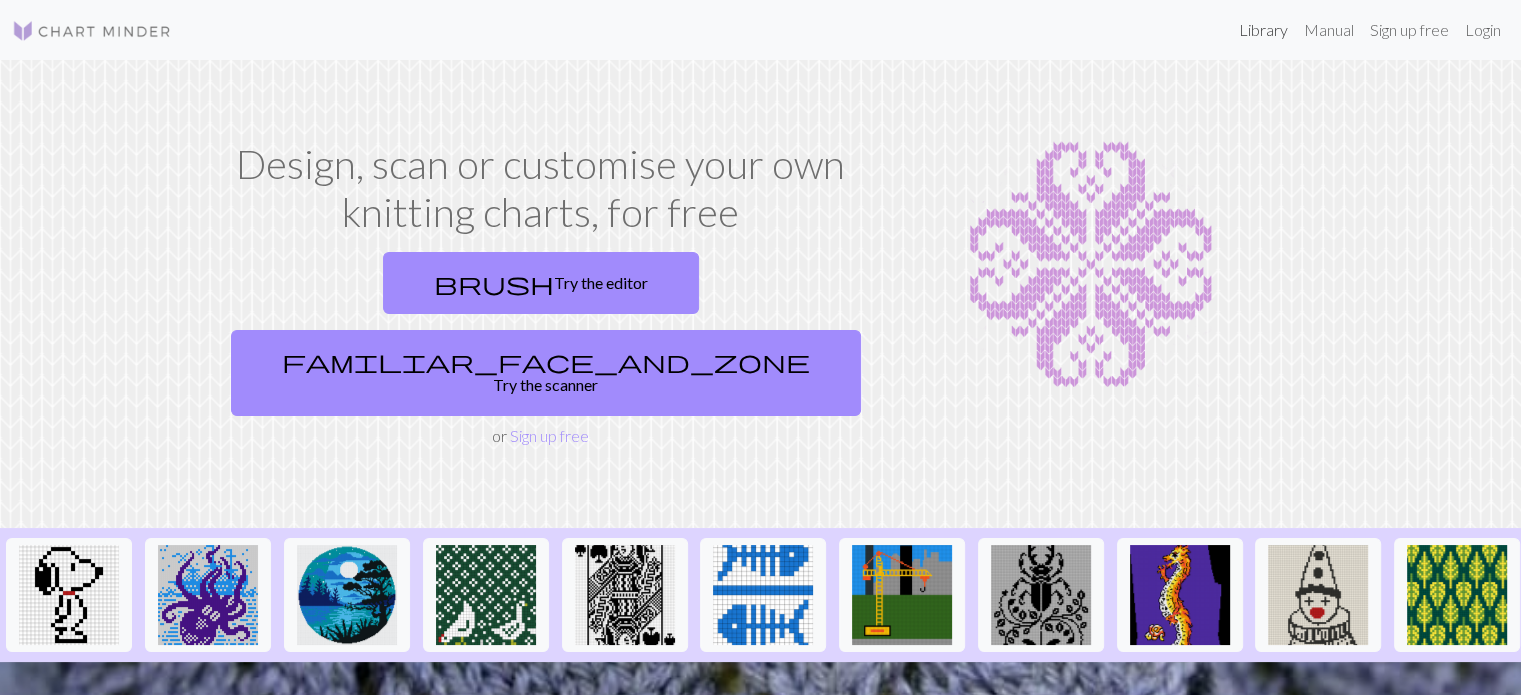 click on "Library" at bounding box center (1263, 30) 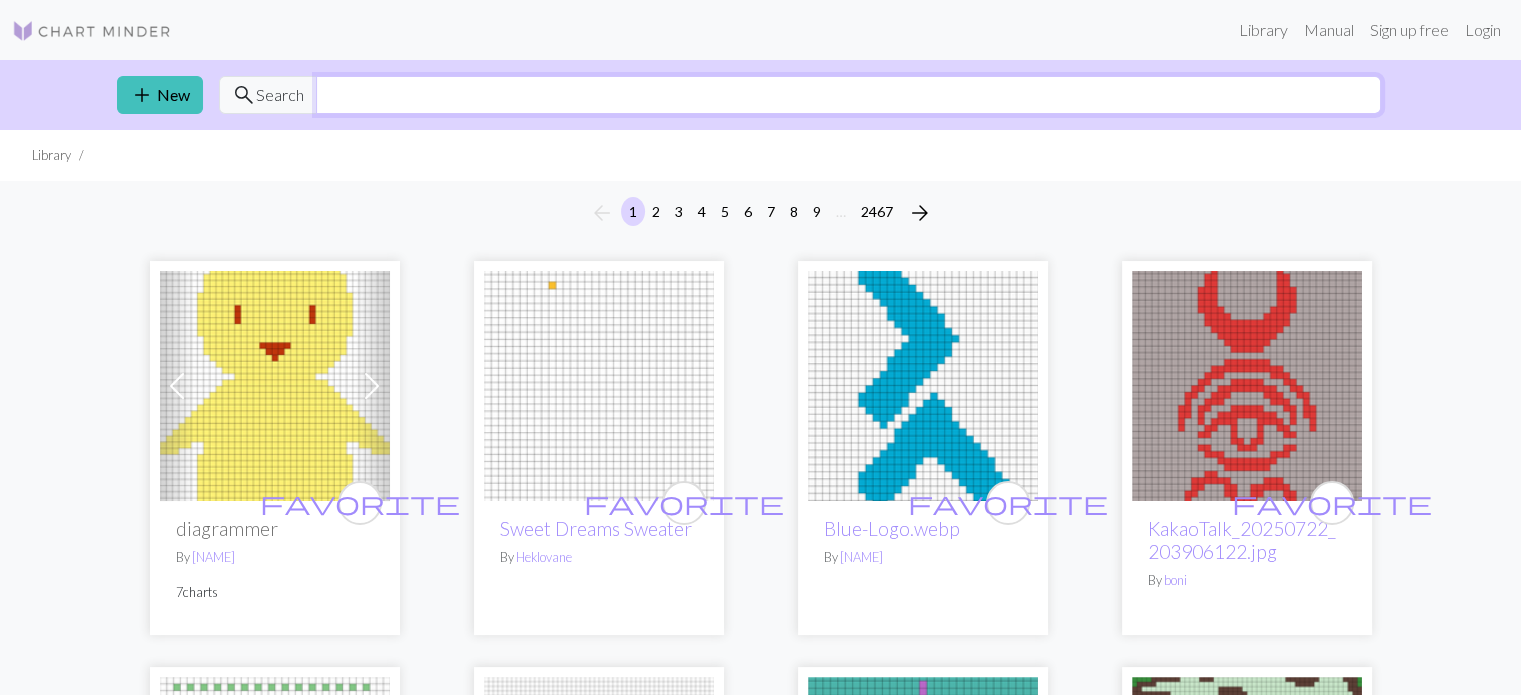 click at bounding box center (848, 95) 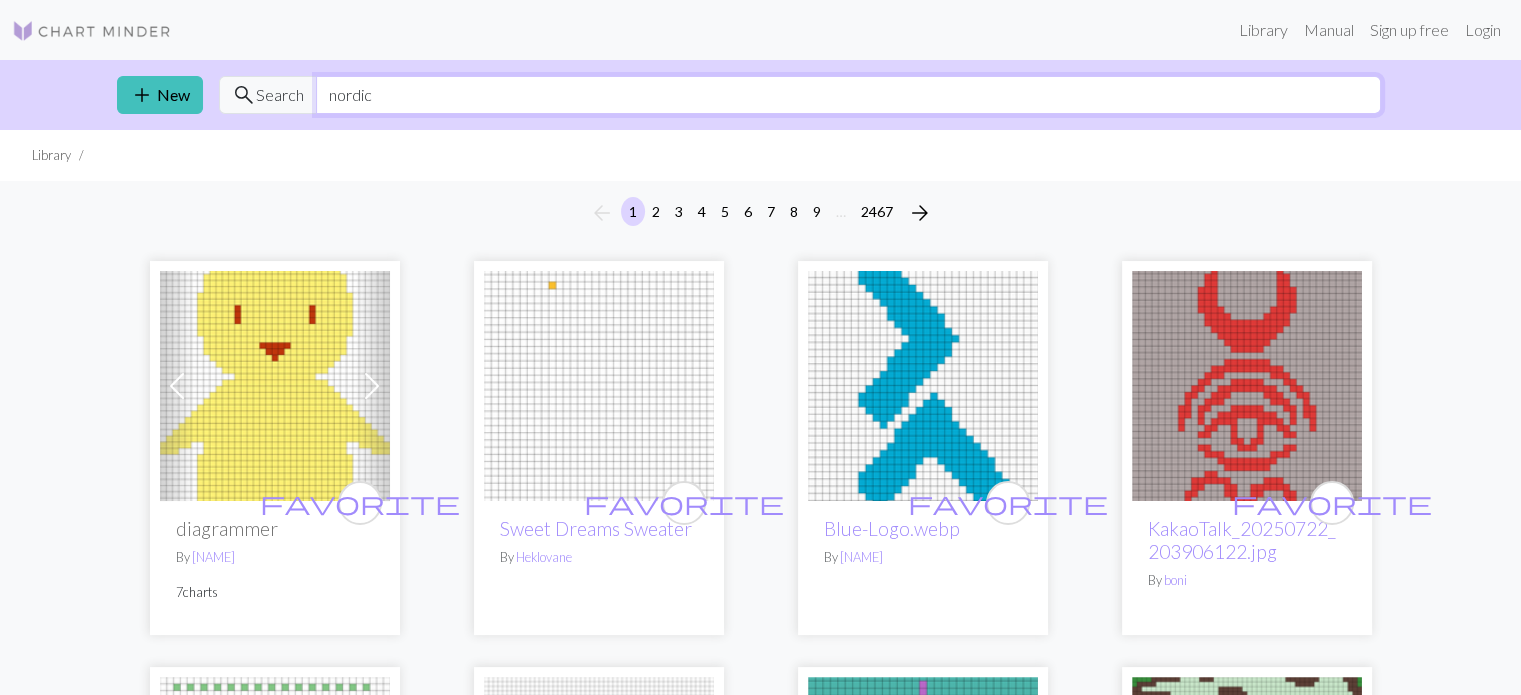 type on "nordic" 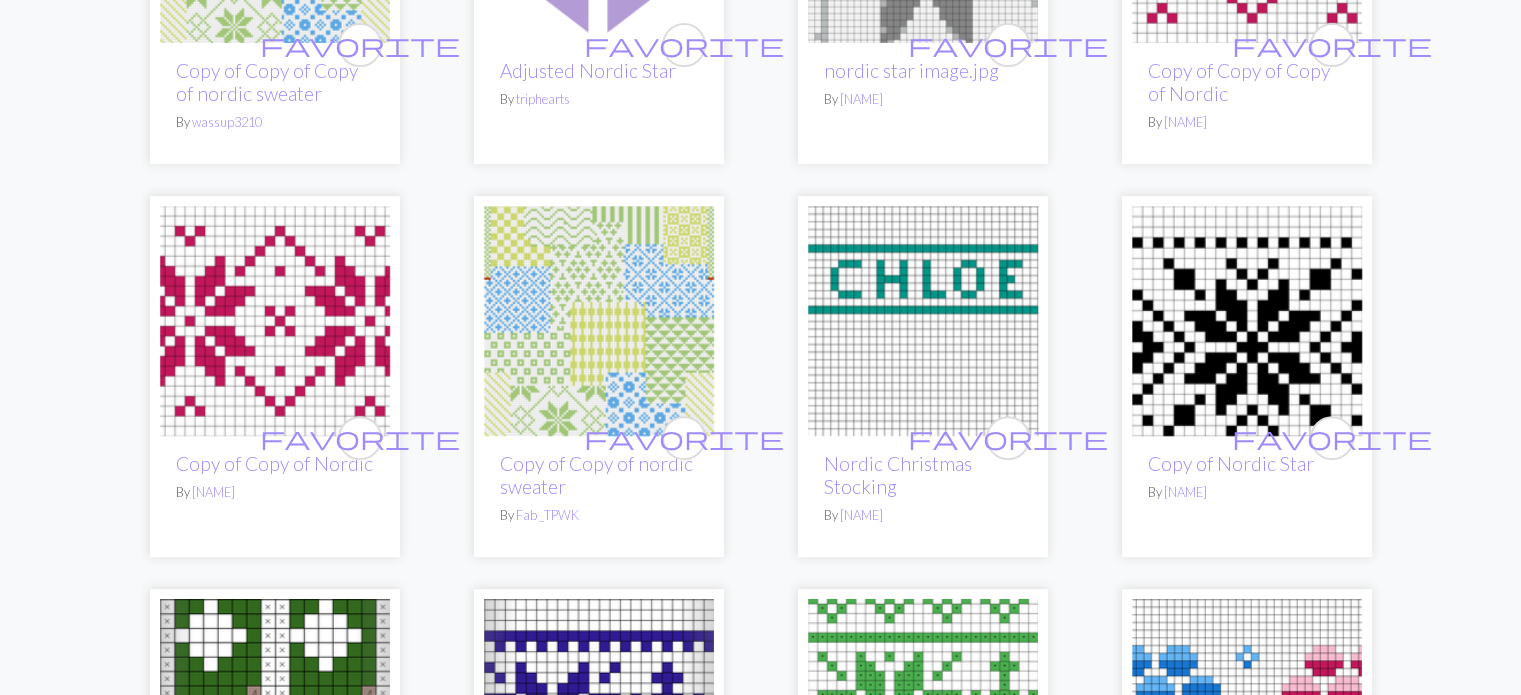 scroll, scrollTop: 870, scrollLeft: 0, axis: vertical 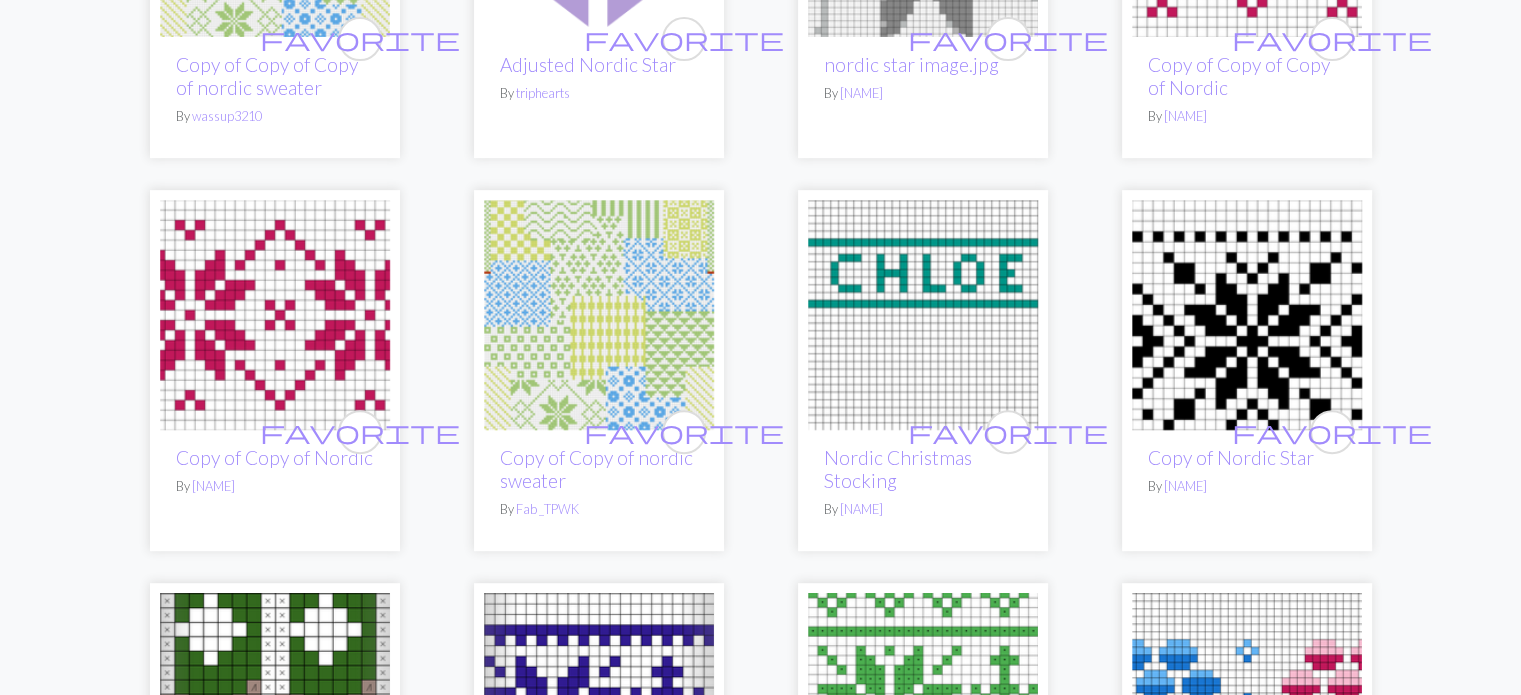 click at bounding box center (599, 315) 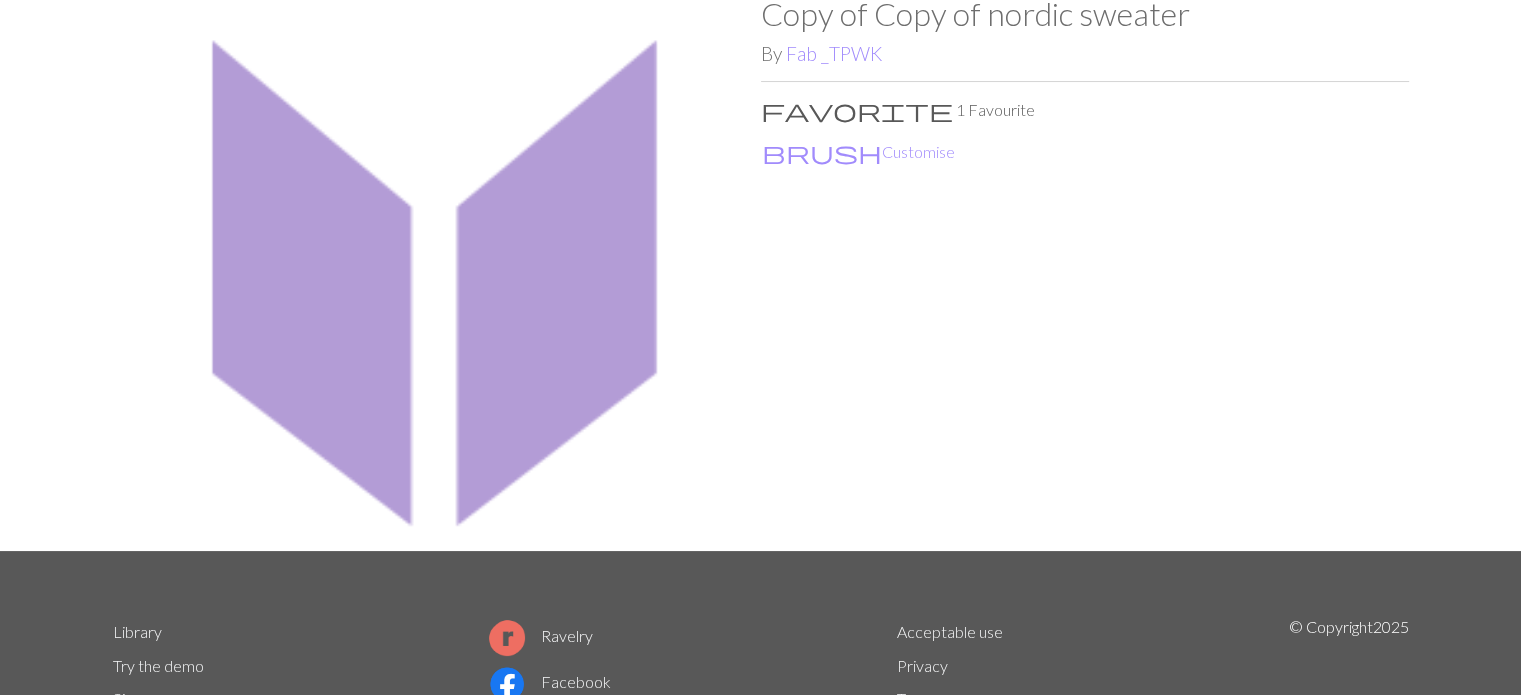scroll, scrollTop: 107, scrollLeft: 0, axis: vertical 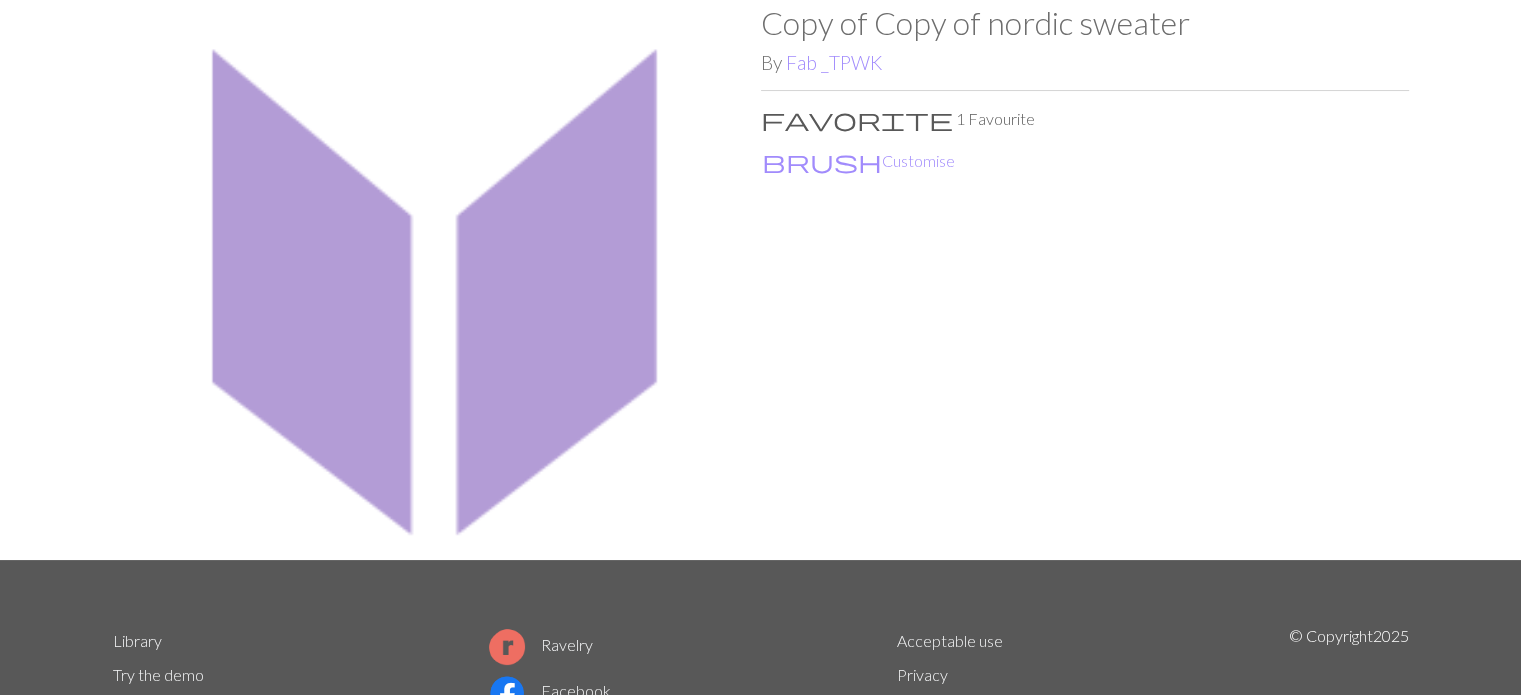 click at bounding box center [437, 282] 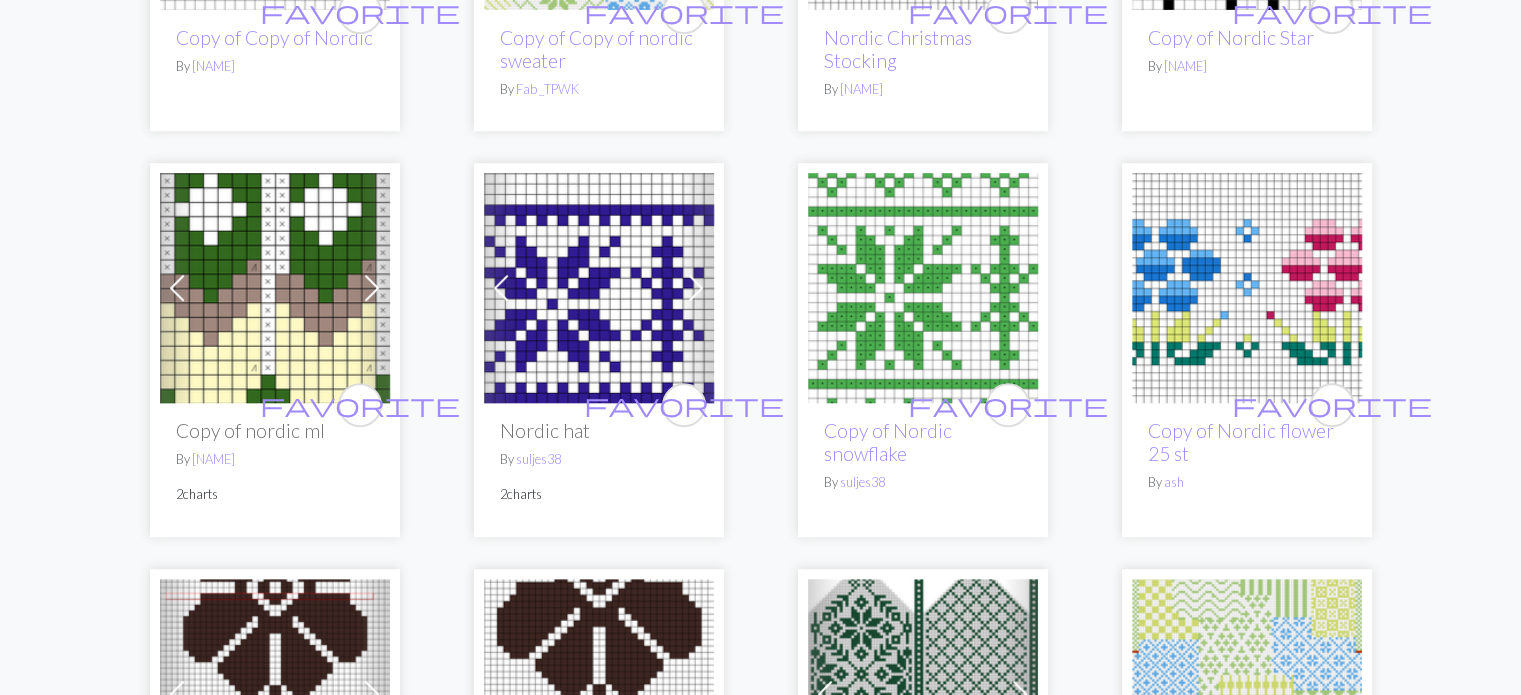 scroll, scrollTop: 1291, scrollLeft: 0, axis: vertical 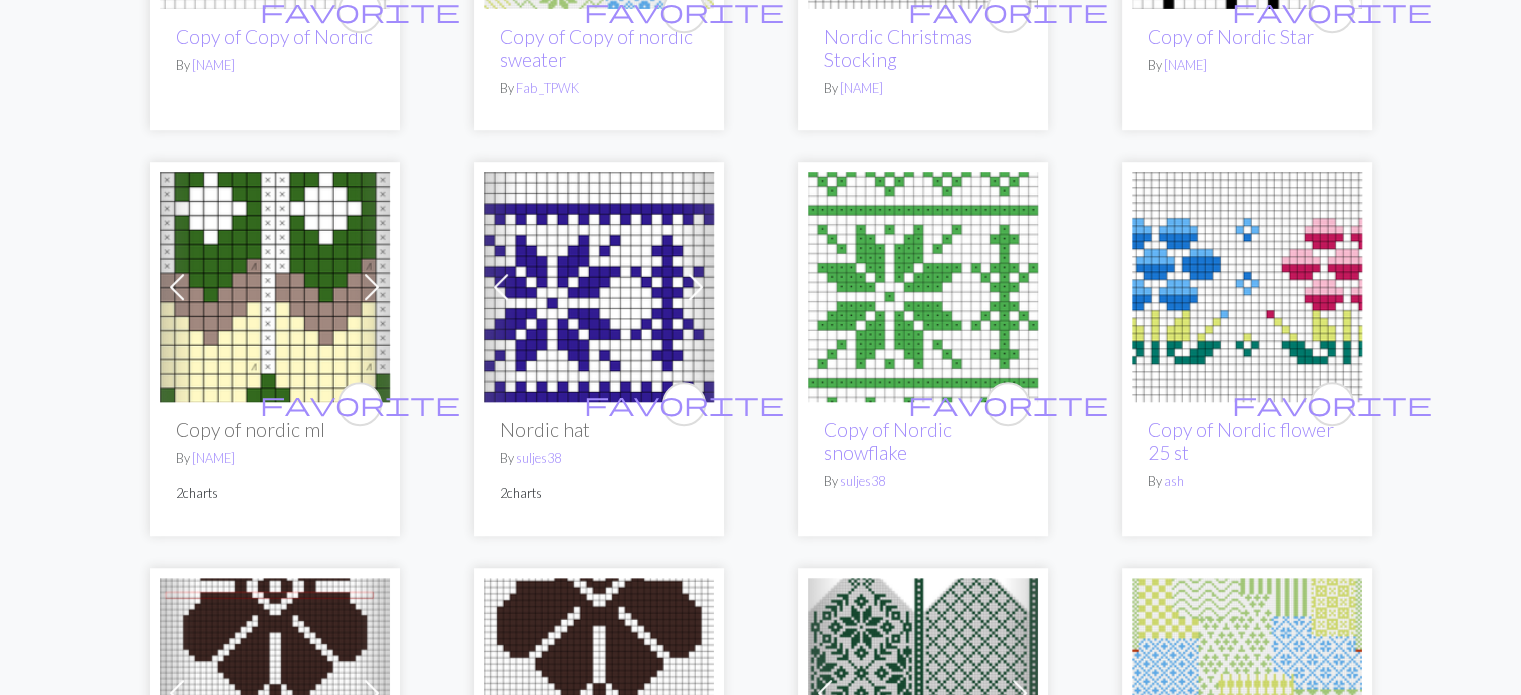 click at bounding box center [599, 287] 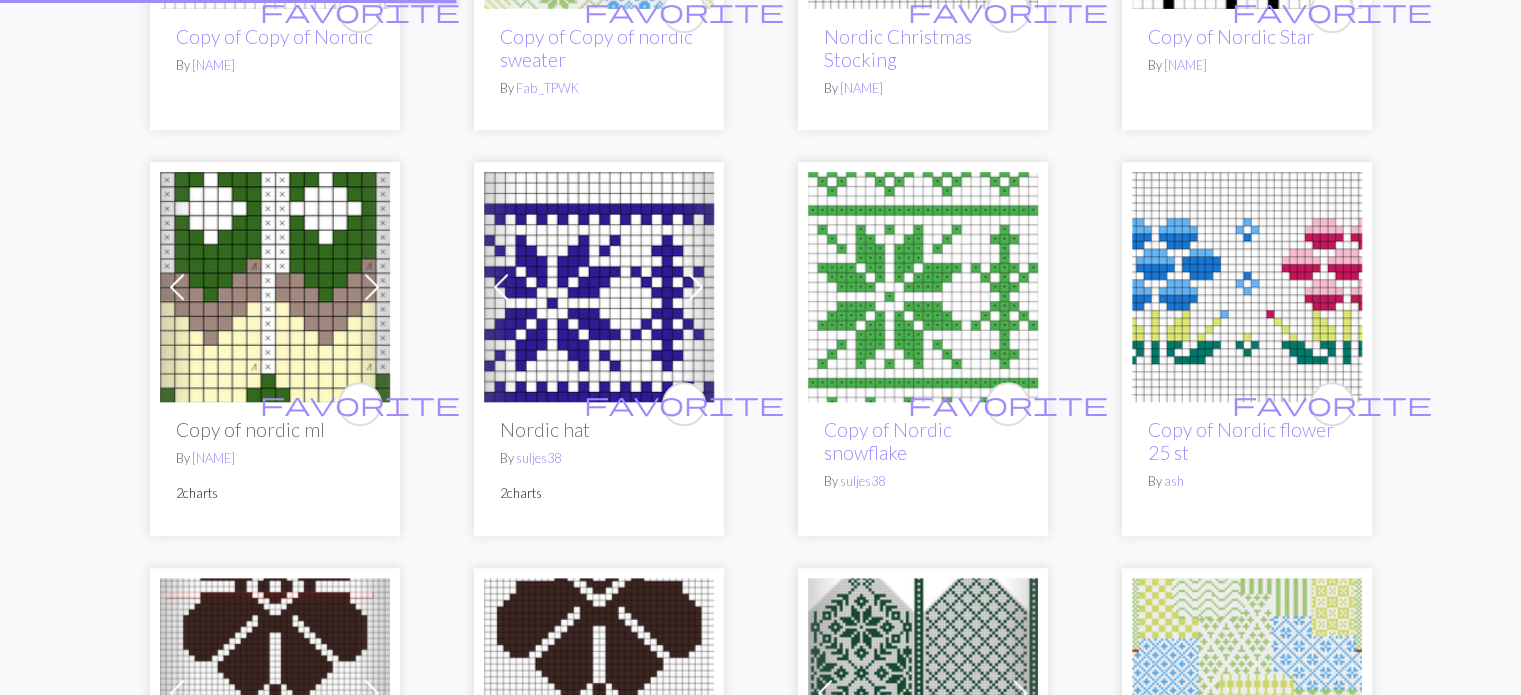 scroll, scrollTop: 0, scrollLeft: 0, axis: both 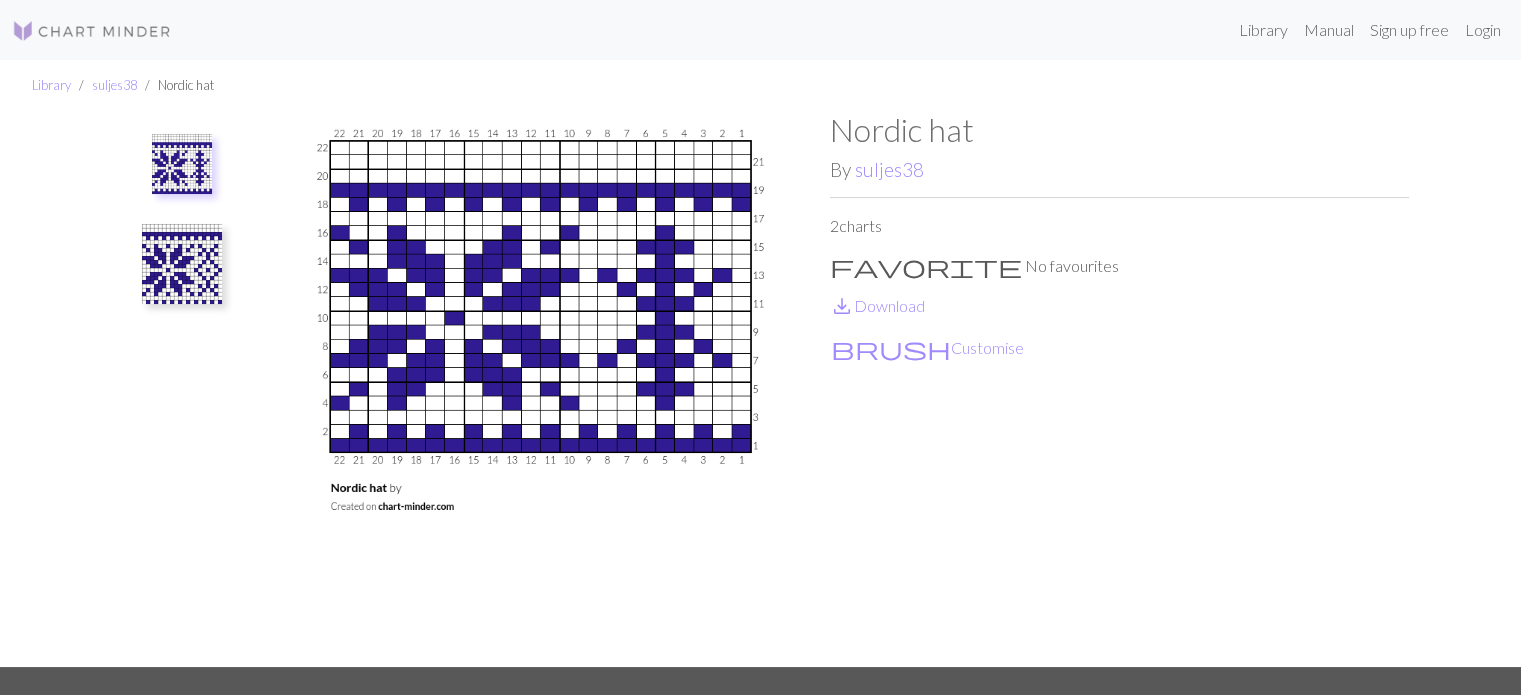 click at bounding box center (182, 264) 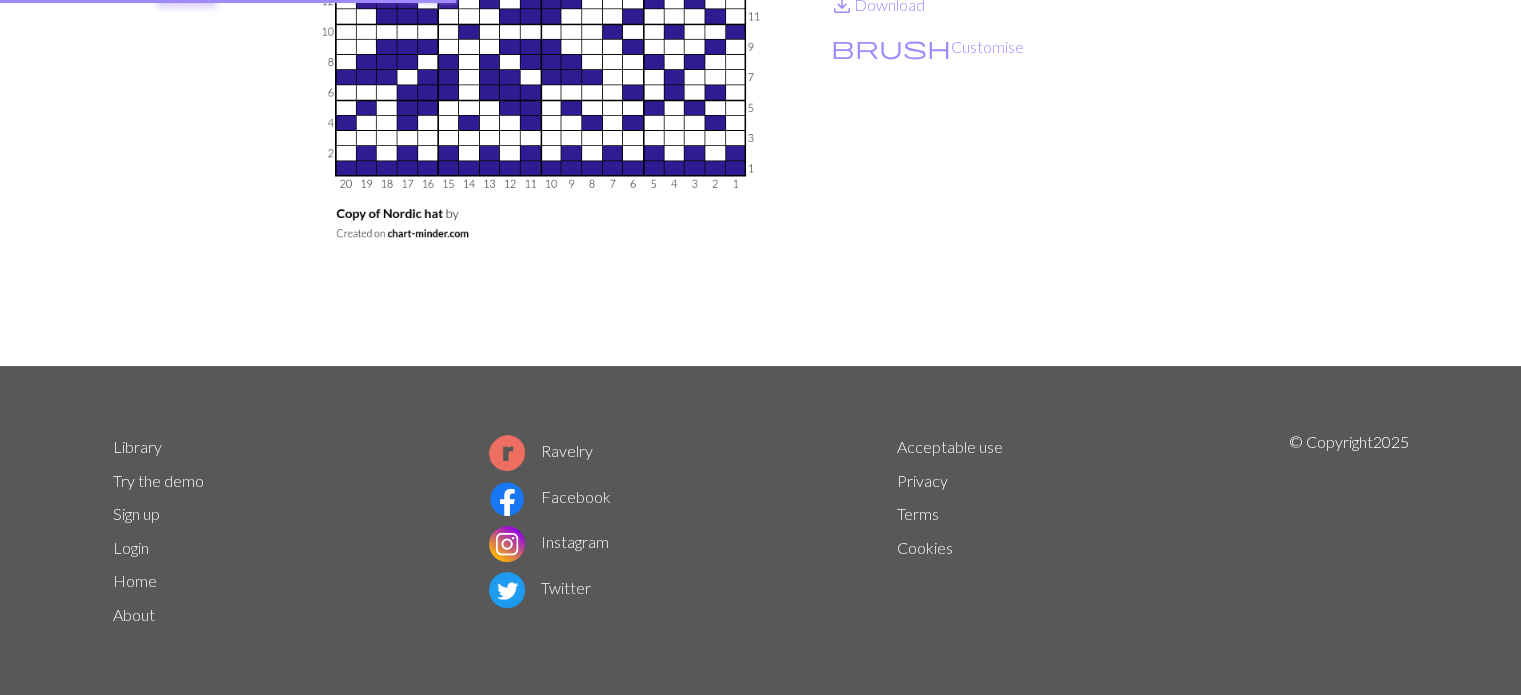 scroll, scrollTop: 0, scrollLeft: 0, axis: both 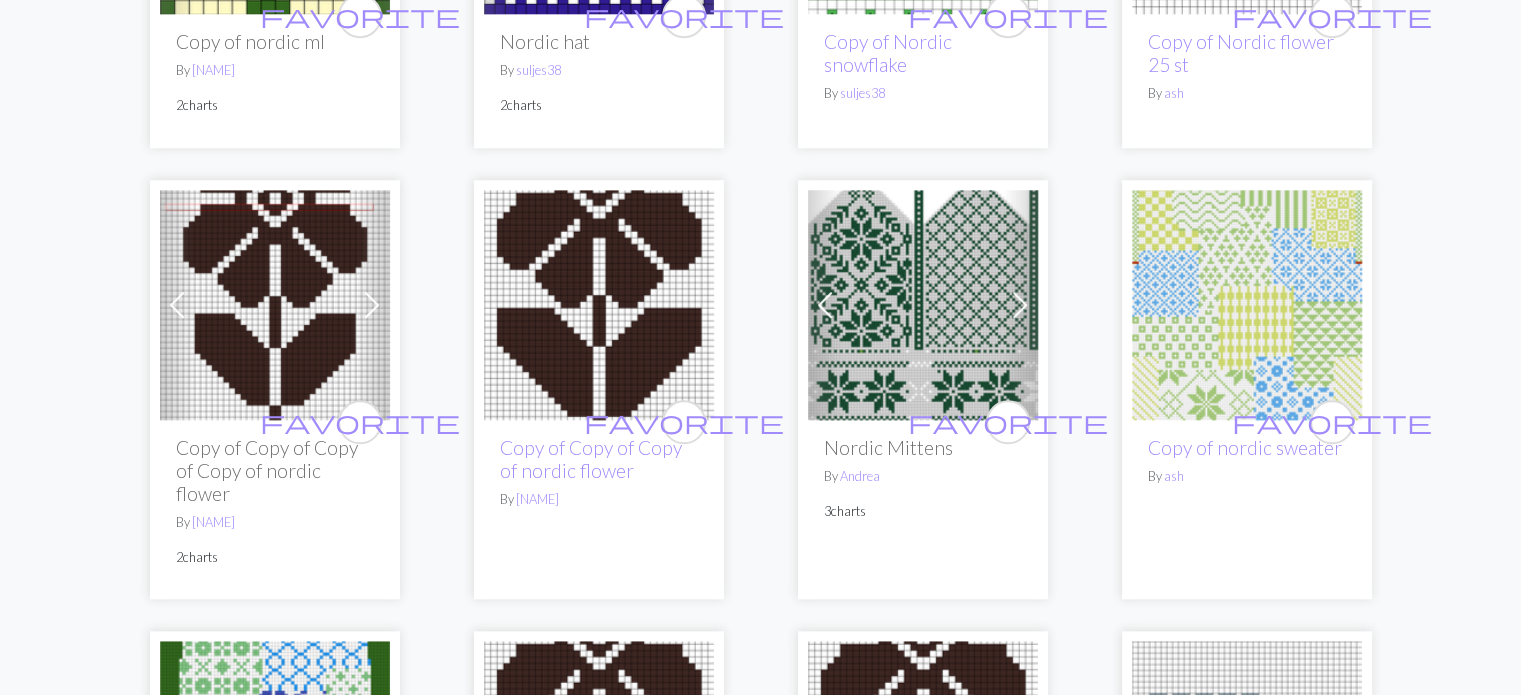 click at bounding box center [1247, 305] 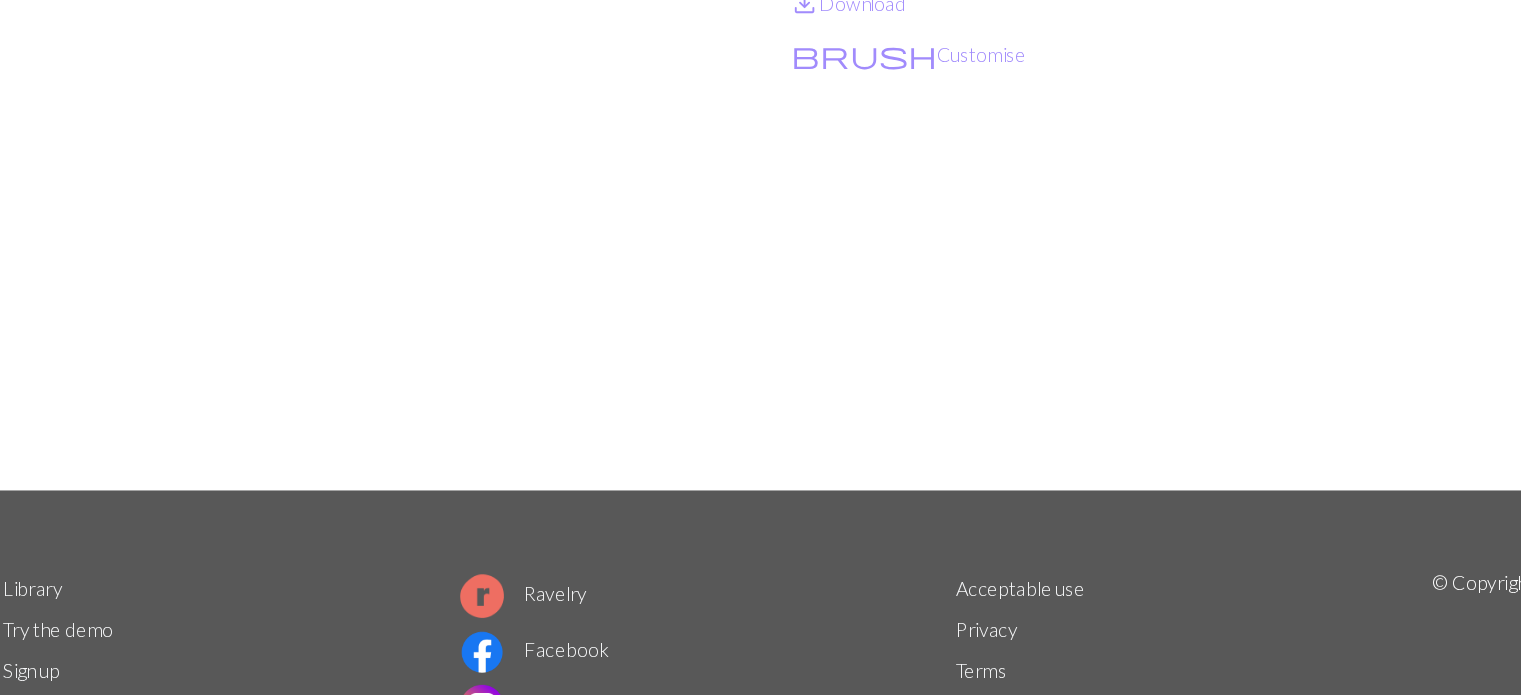 scroll, scrollTop: 141, scrollLeft: 0, axis: vertical 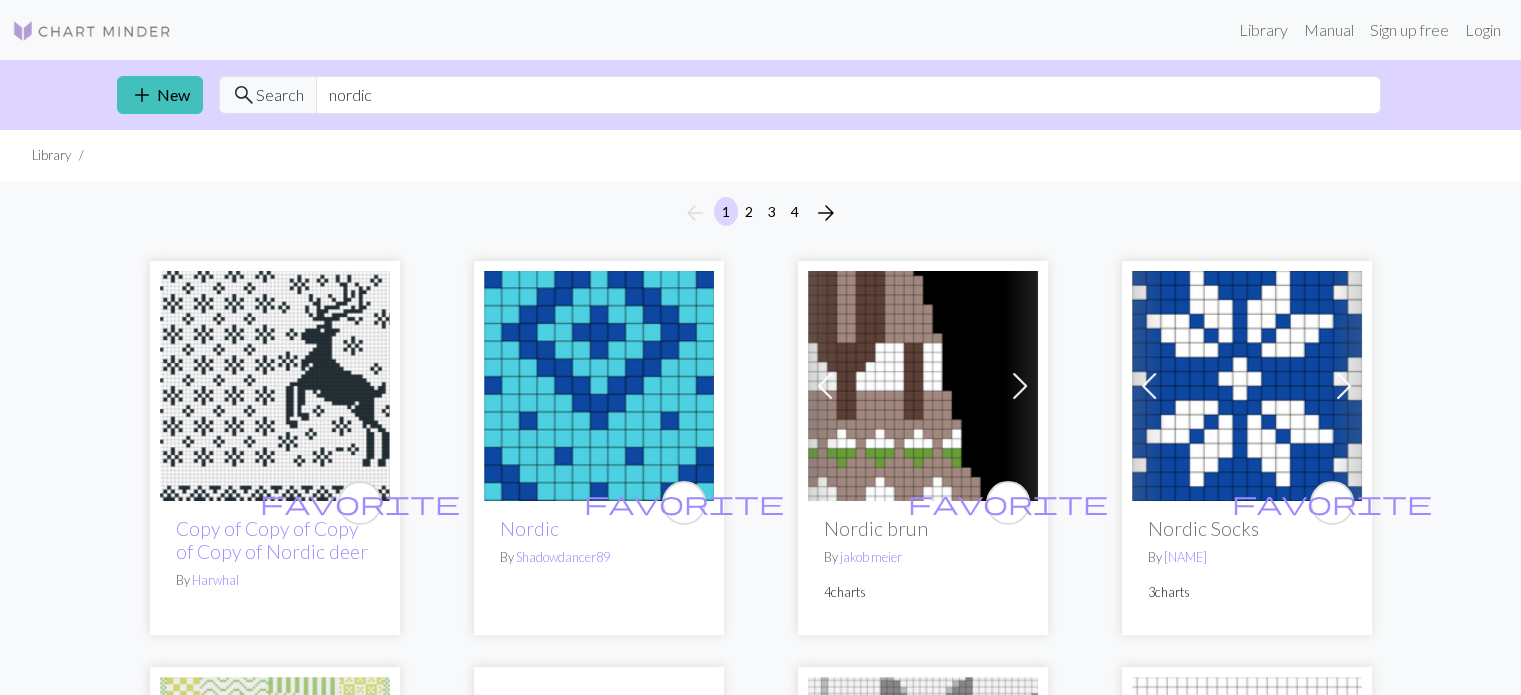 drag, startPoint x: 241, startPoint y: 7, endPoint x: 417, endPoint y: 186, distance: 251.03188 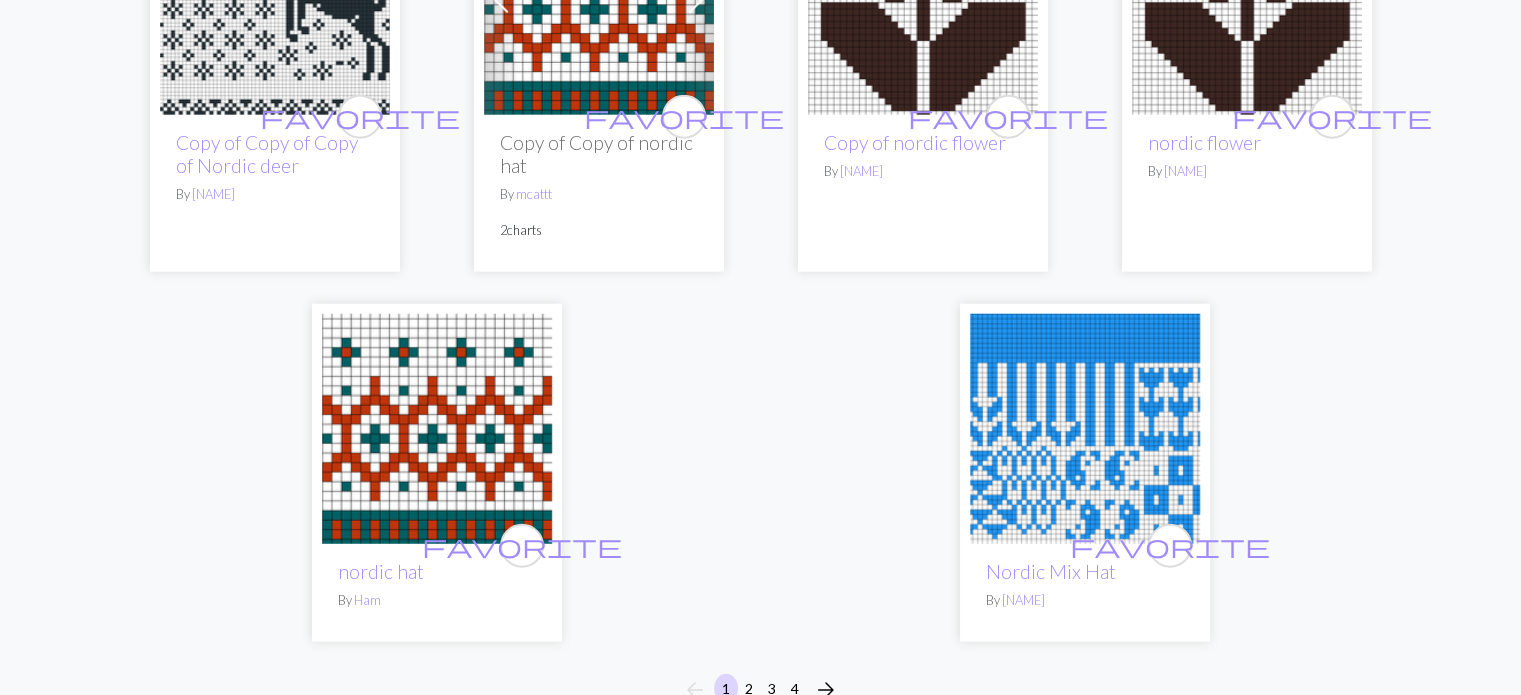 scroll, scrollTop: 4926, scrollLeft: 0, axis: vertical 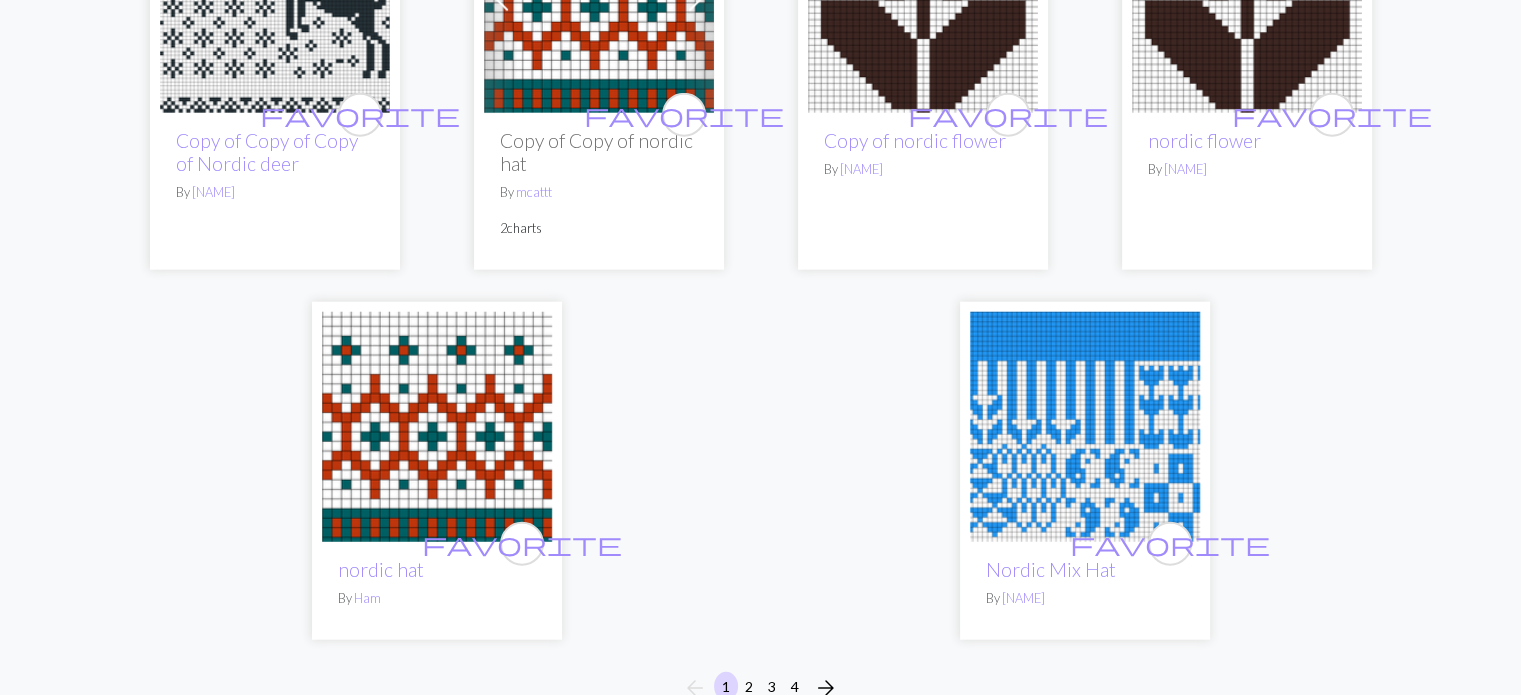 click at bounding box center (1085, 427) 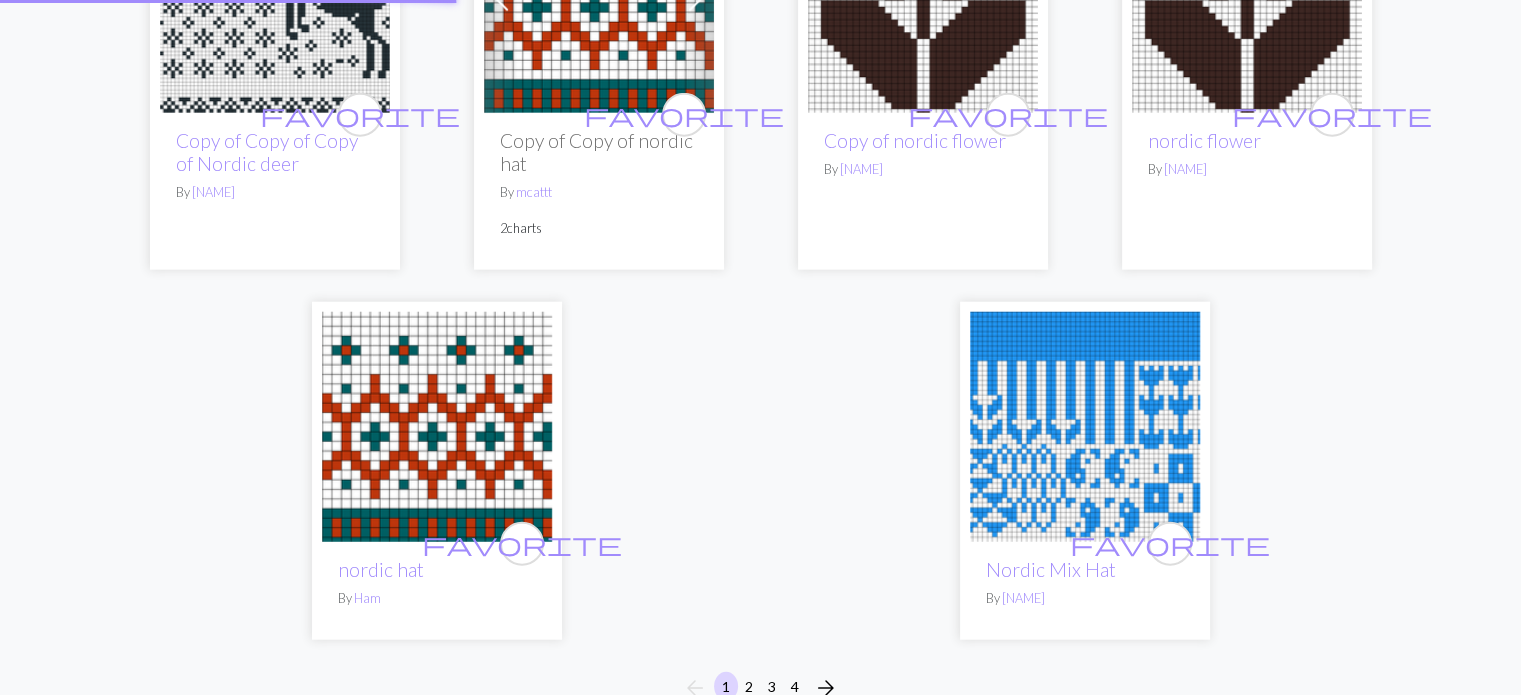 scroll, scrollTop: 0, scrollLeft: 0, axis: both 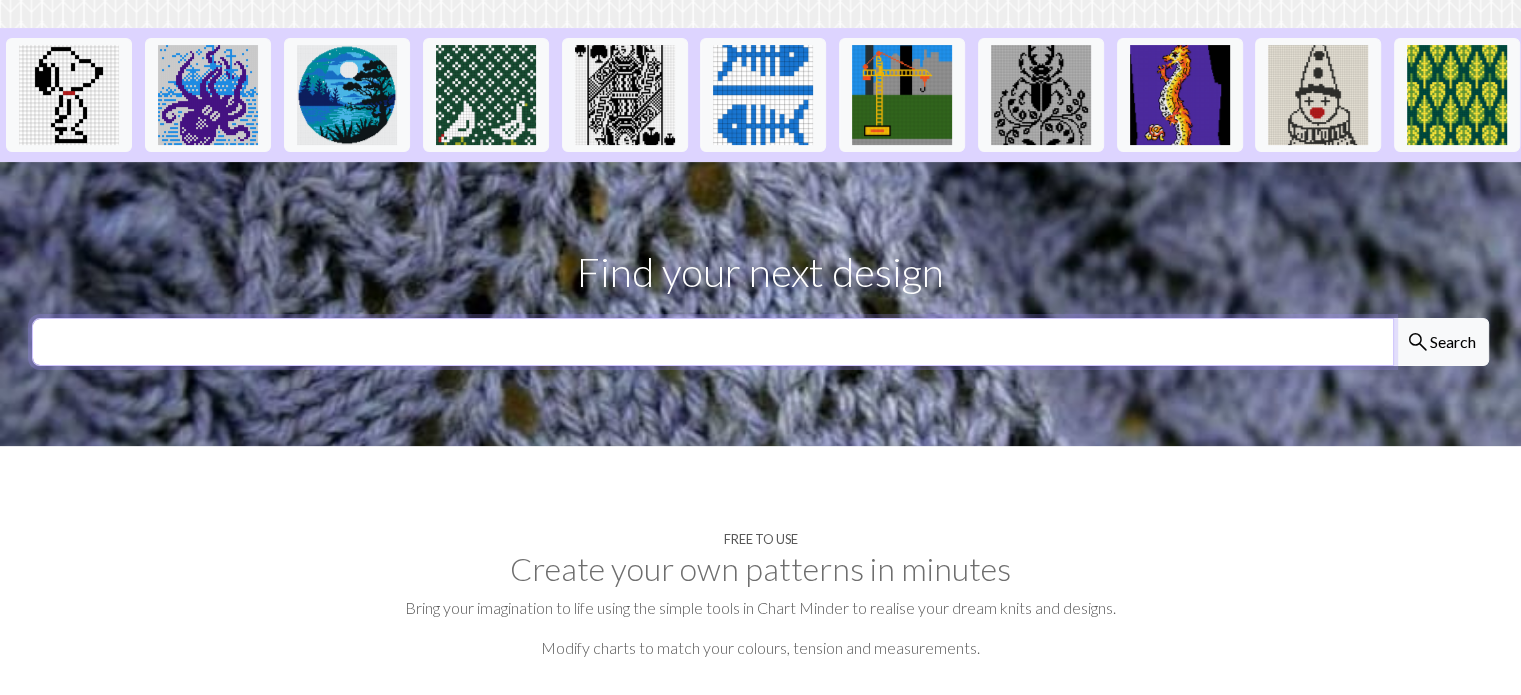 click at bounding box center [713, 342] 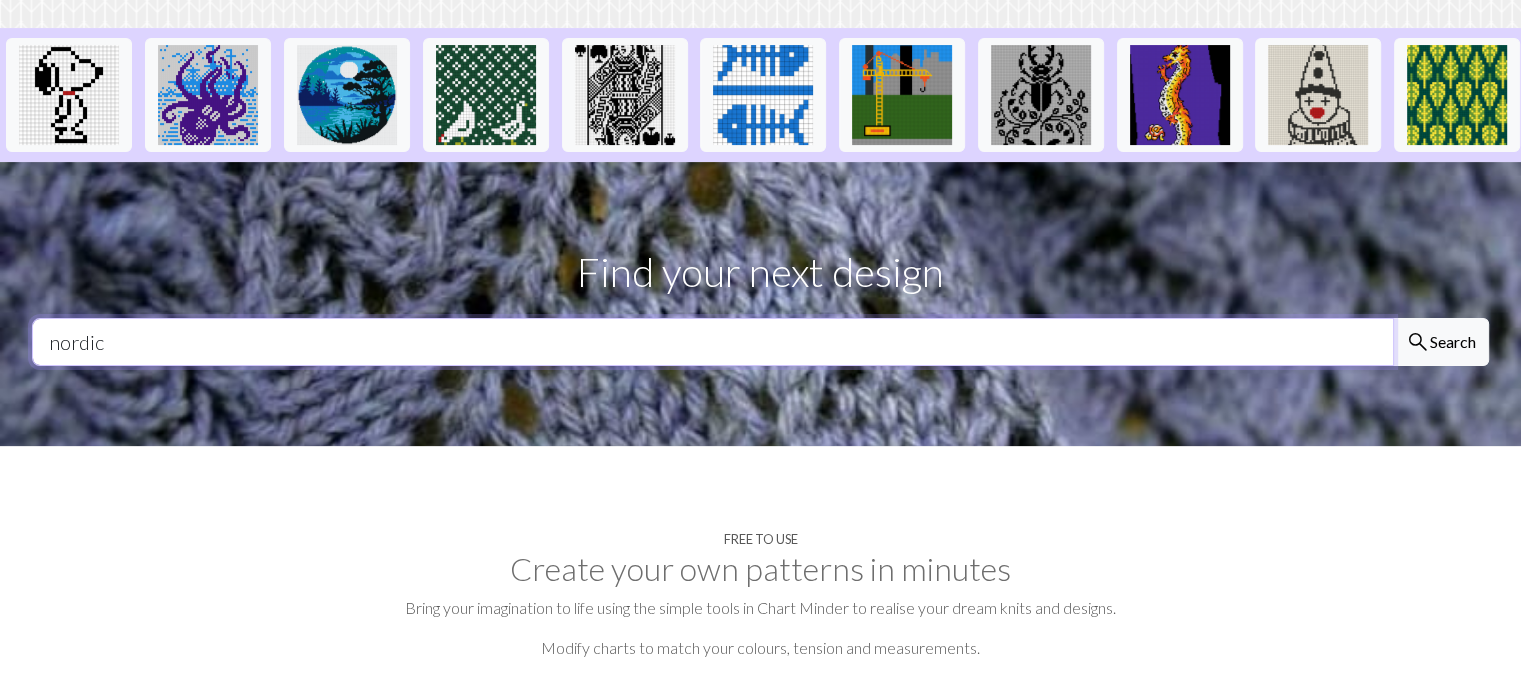 type on "nordic" 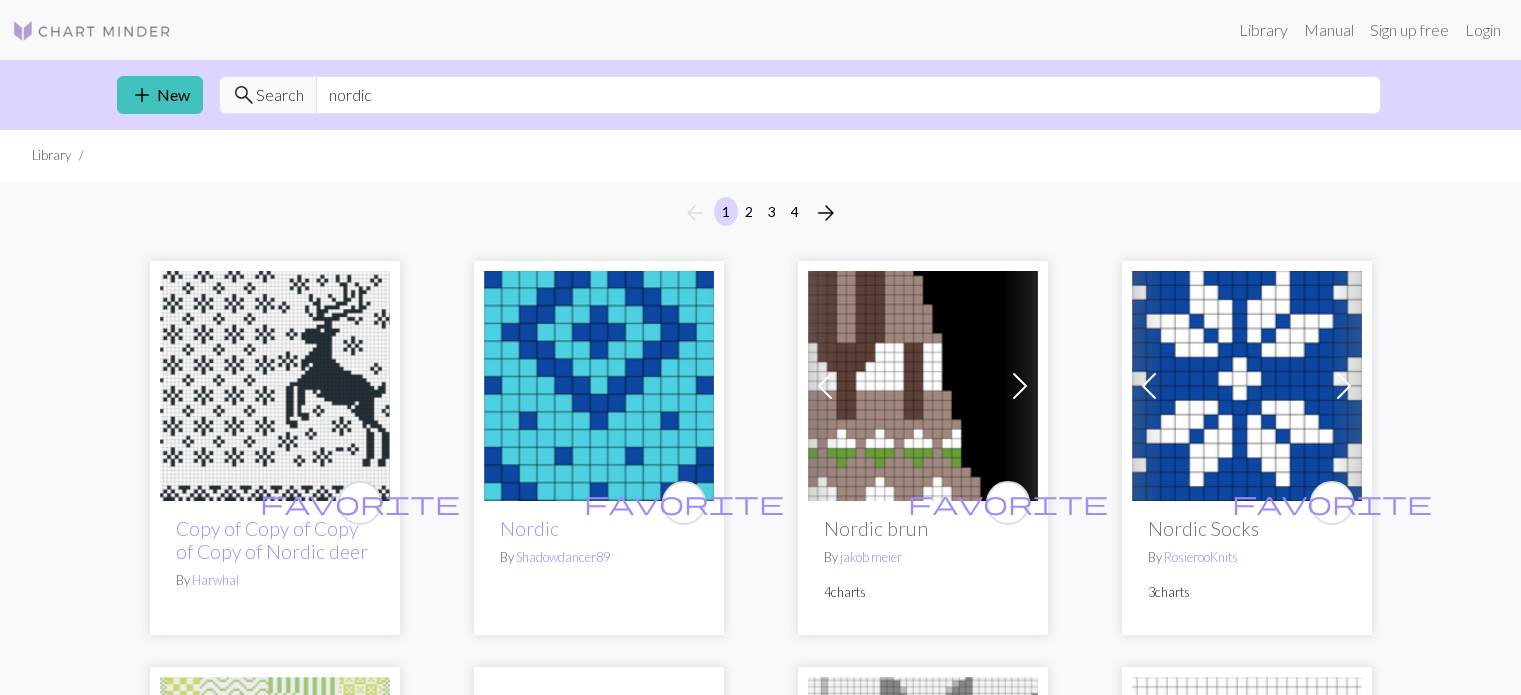 scroll, scrollTop: 0, scrollLeft: 0, axis: both 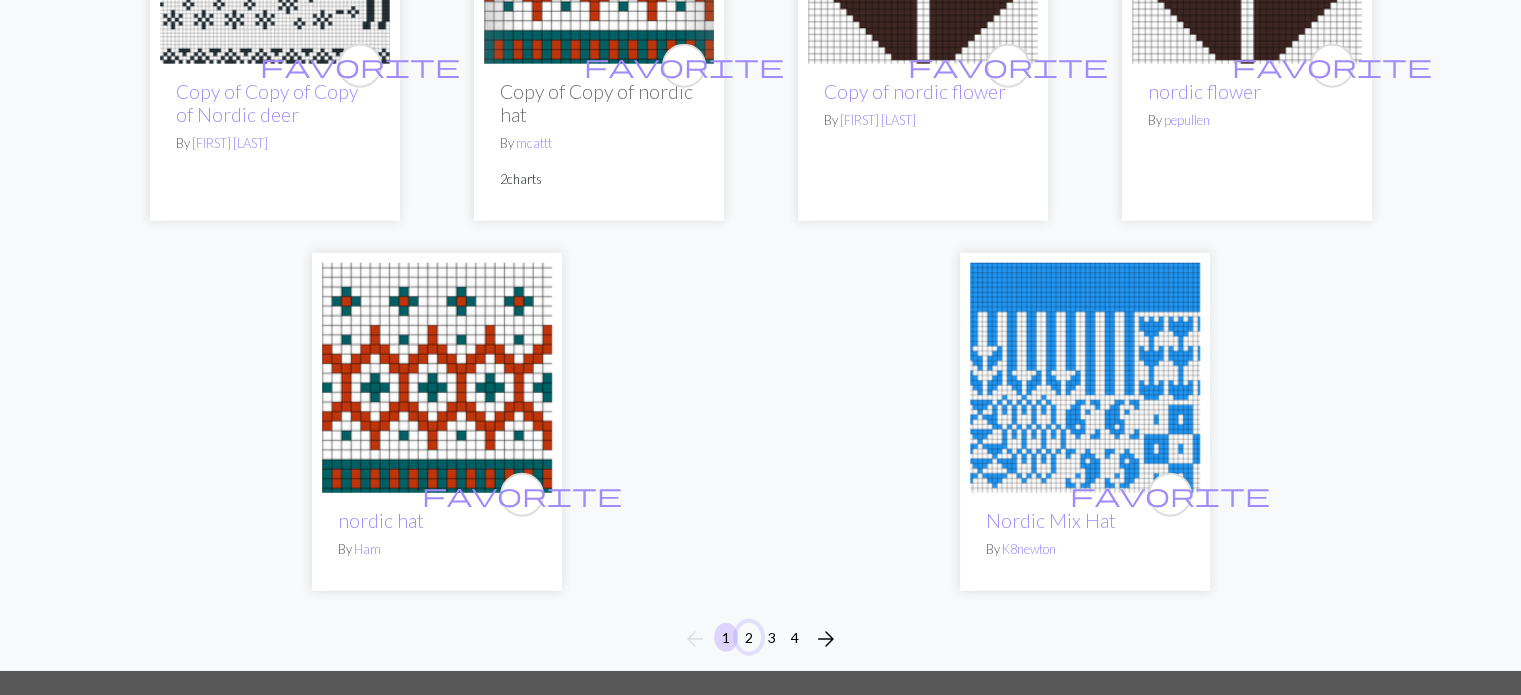 click on "2" at bounding box center [749, 637] 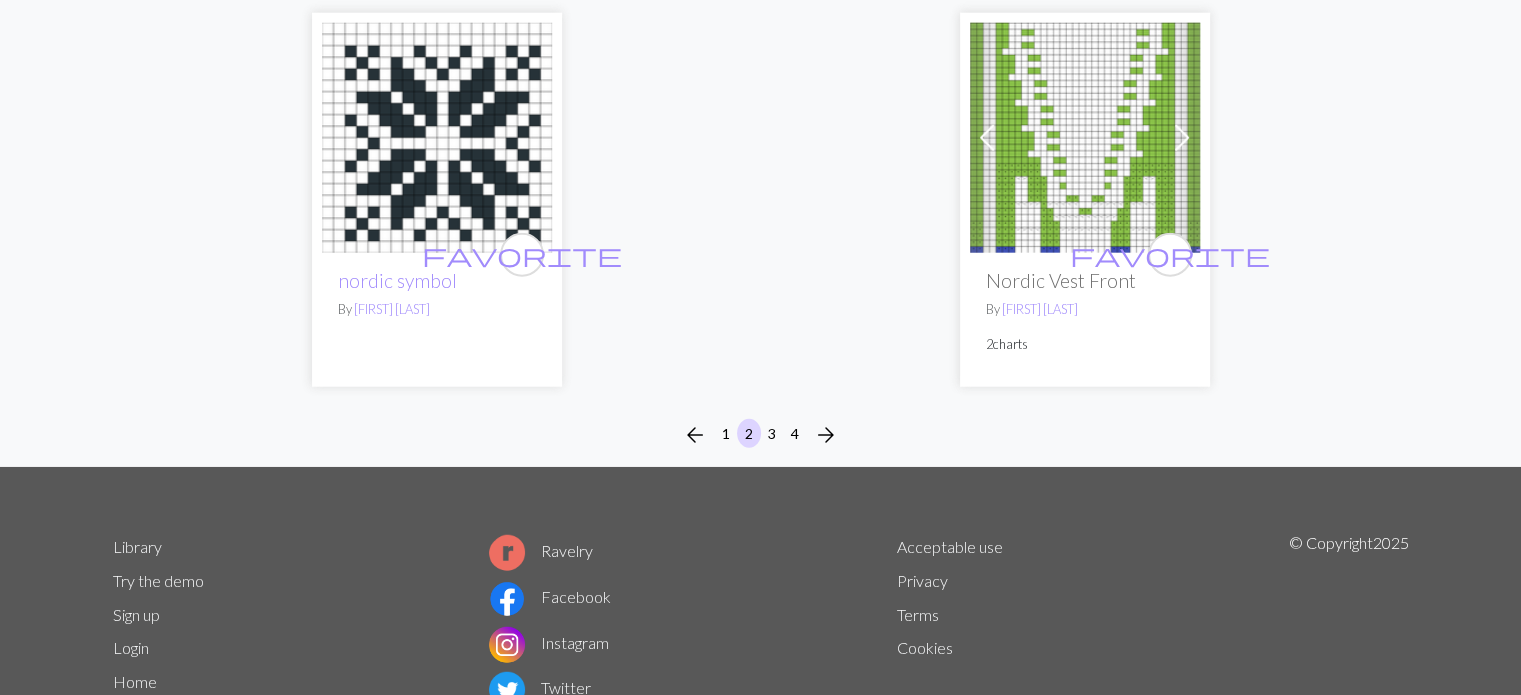 scroll, scrollTop: 5162, scrollLeft: 0, axis: vertical 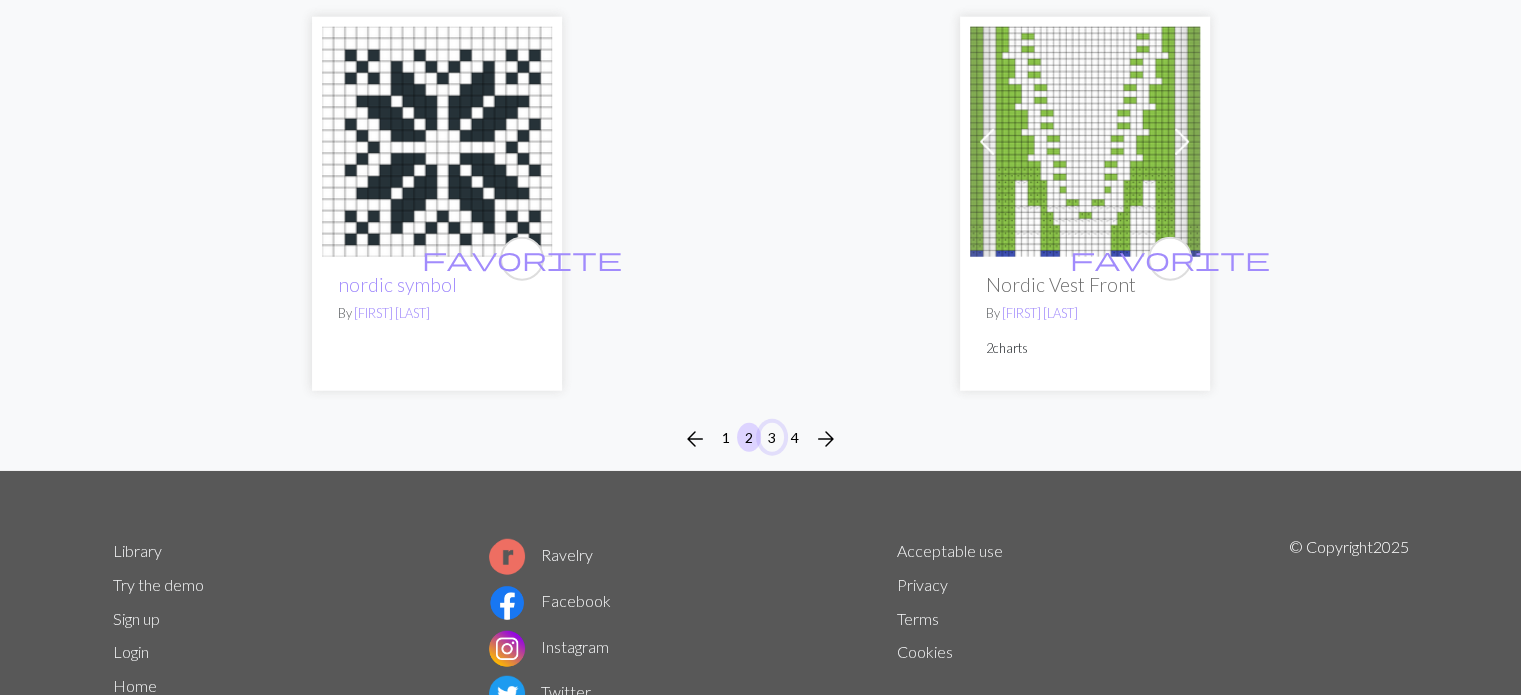 click on "3" at bounding box center (772, 437) 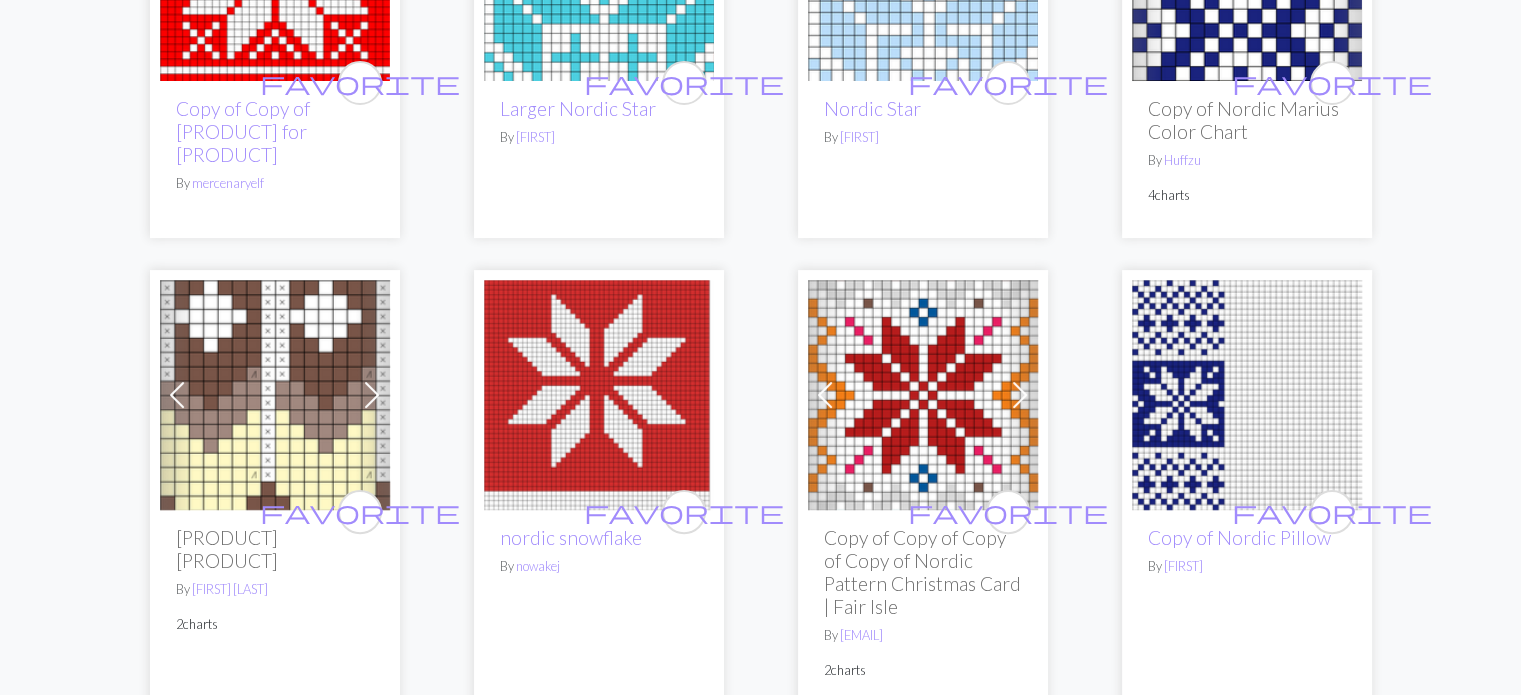 scroll, scrollTop: 0, scrollLeft: 0, axis: both 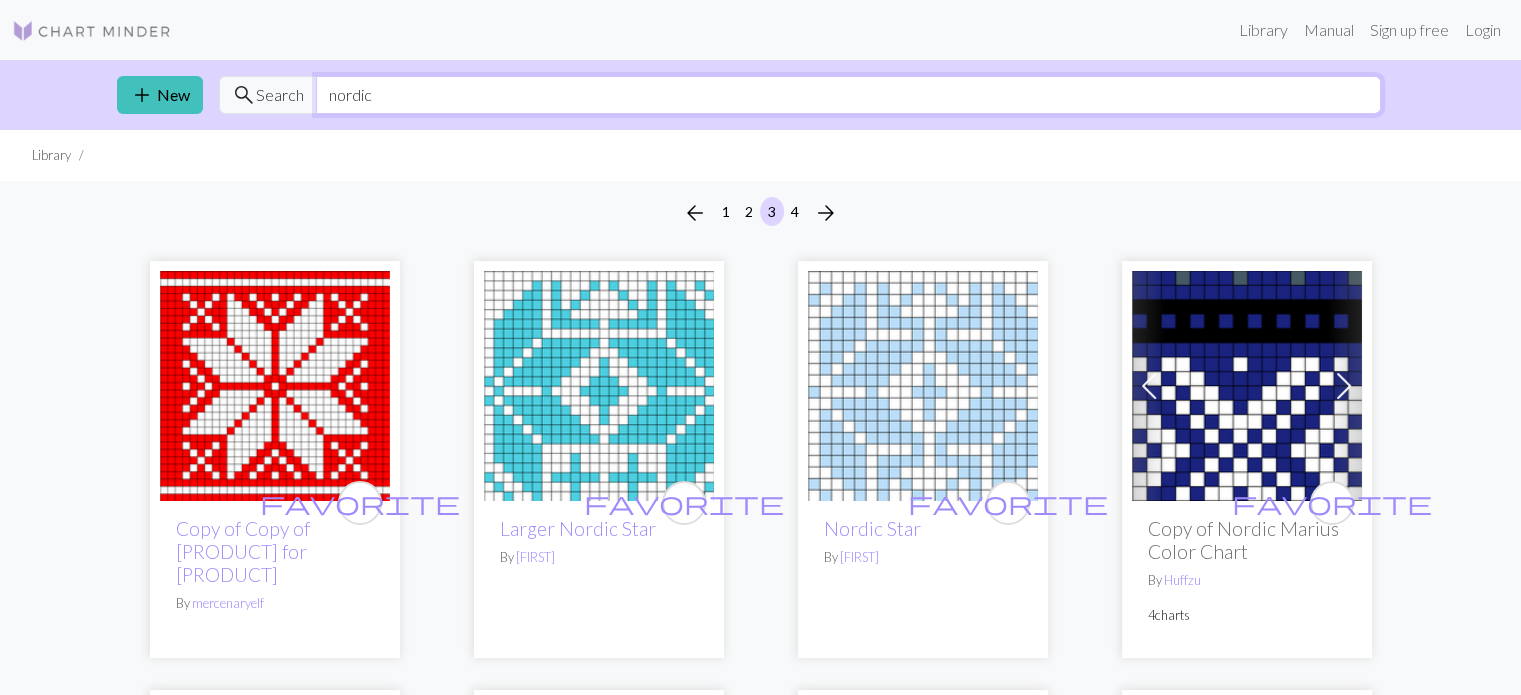 click on "nordic" at bounding box center [848, 95] 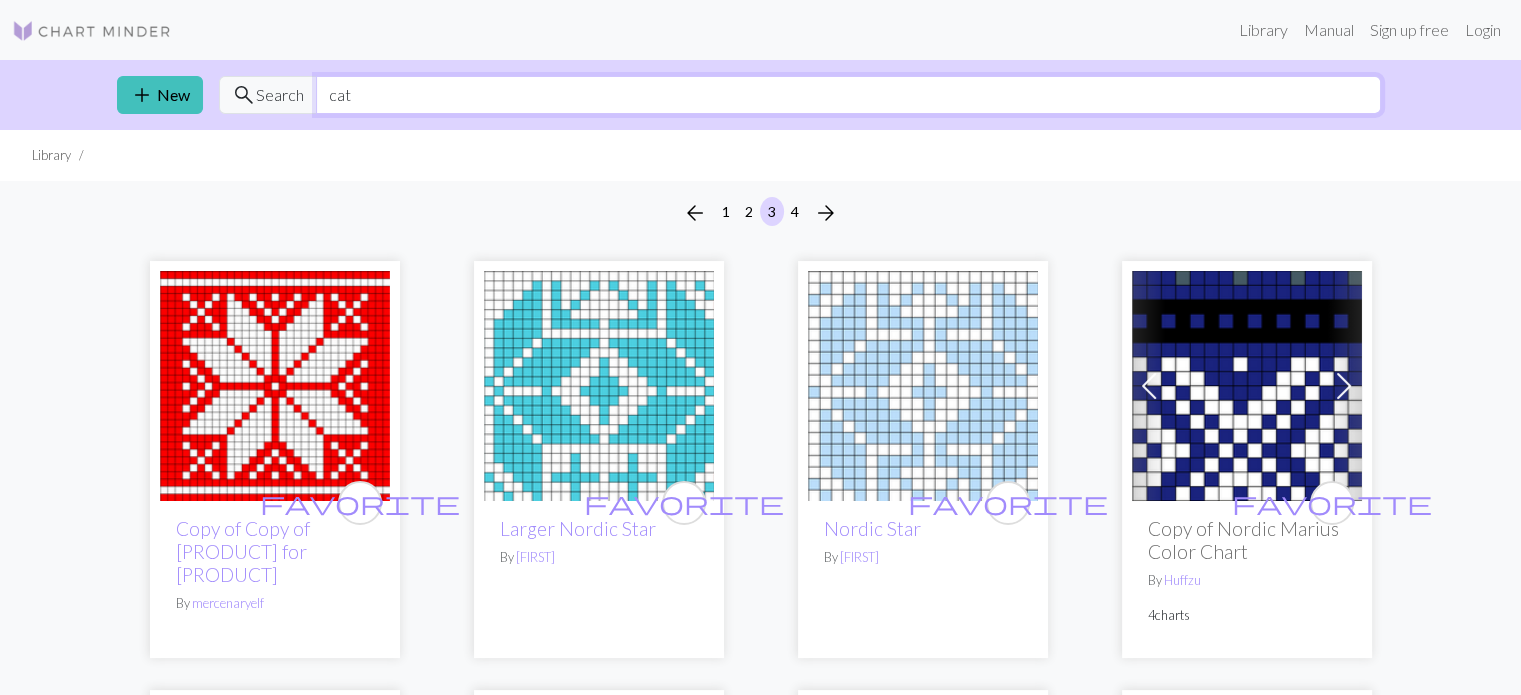 type on "cat" 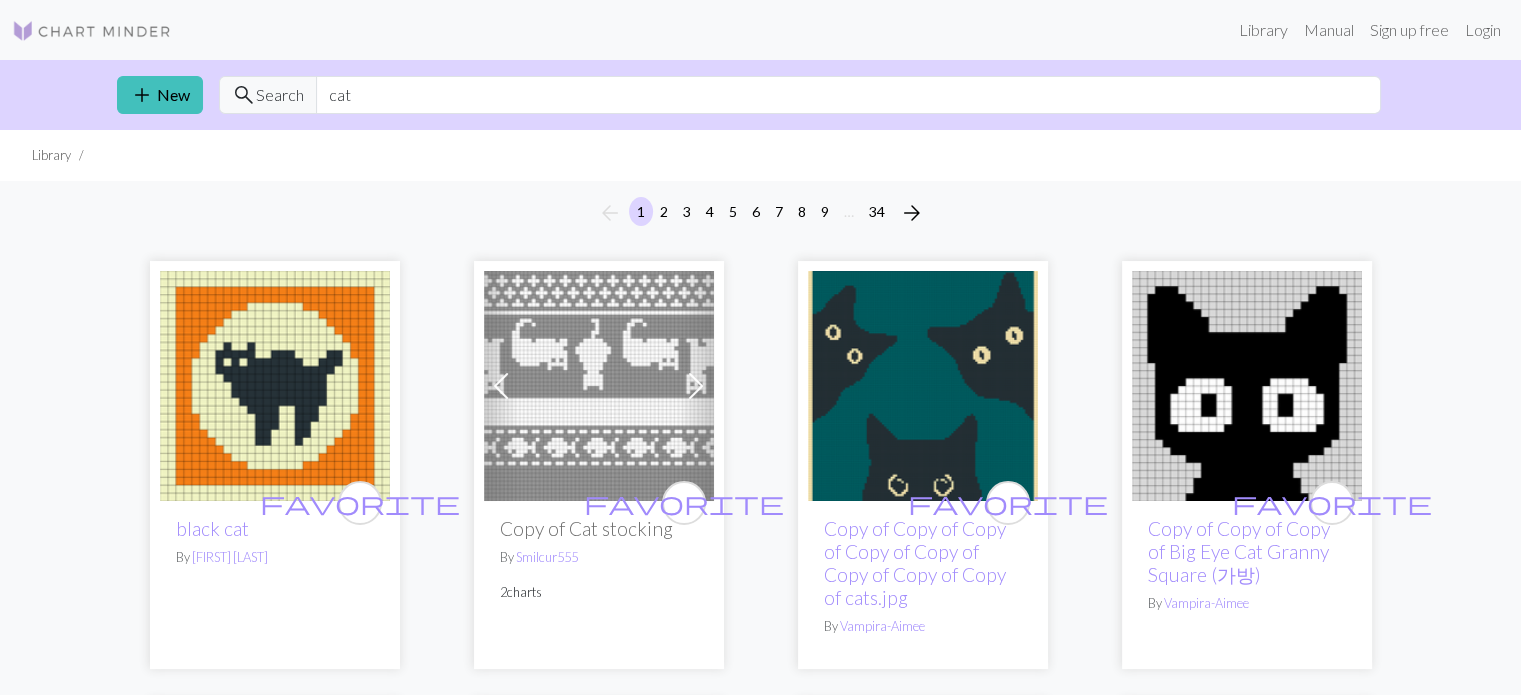 click at bounding box center (599, 386) 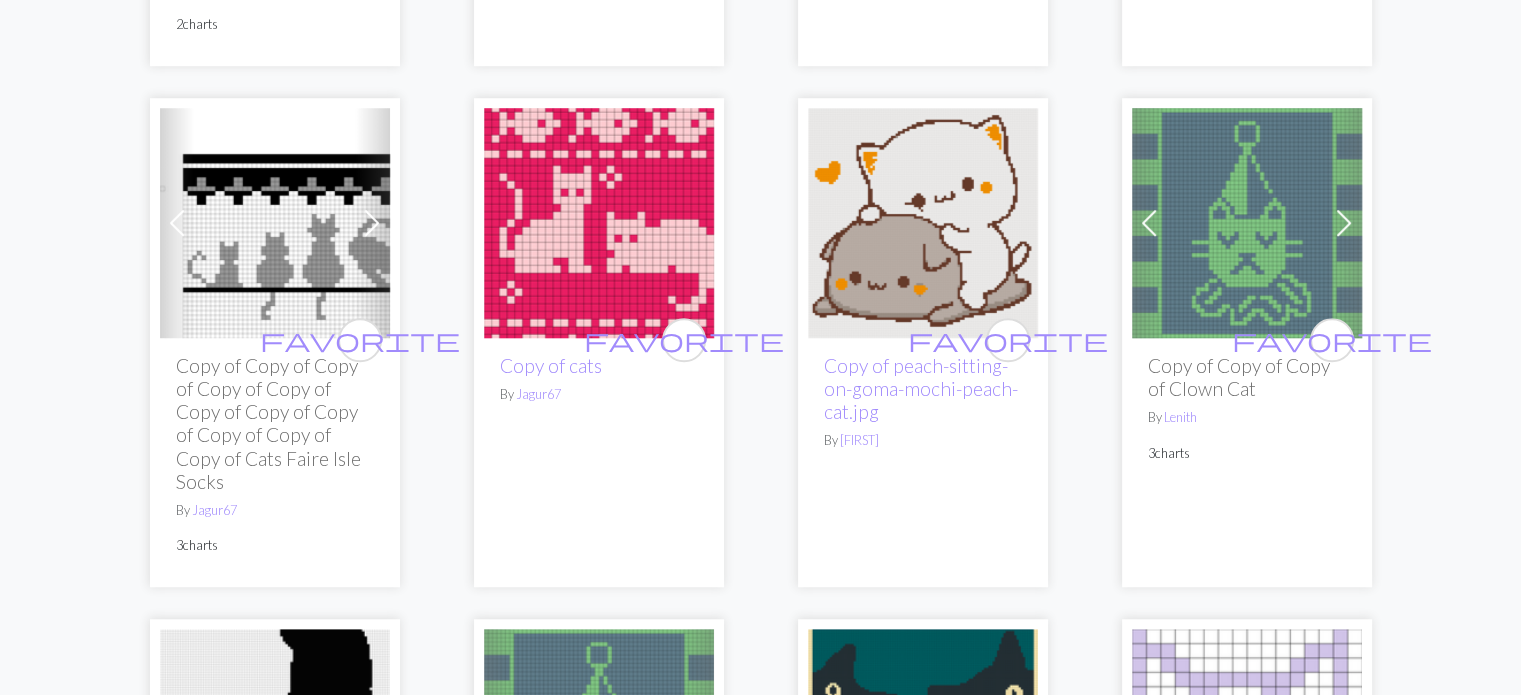 scroll, scrollTop: 1460, scrollLeft: 0, axis: vertical 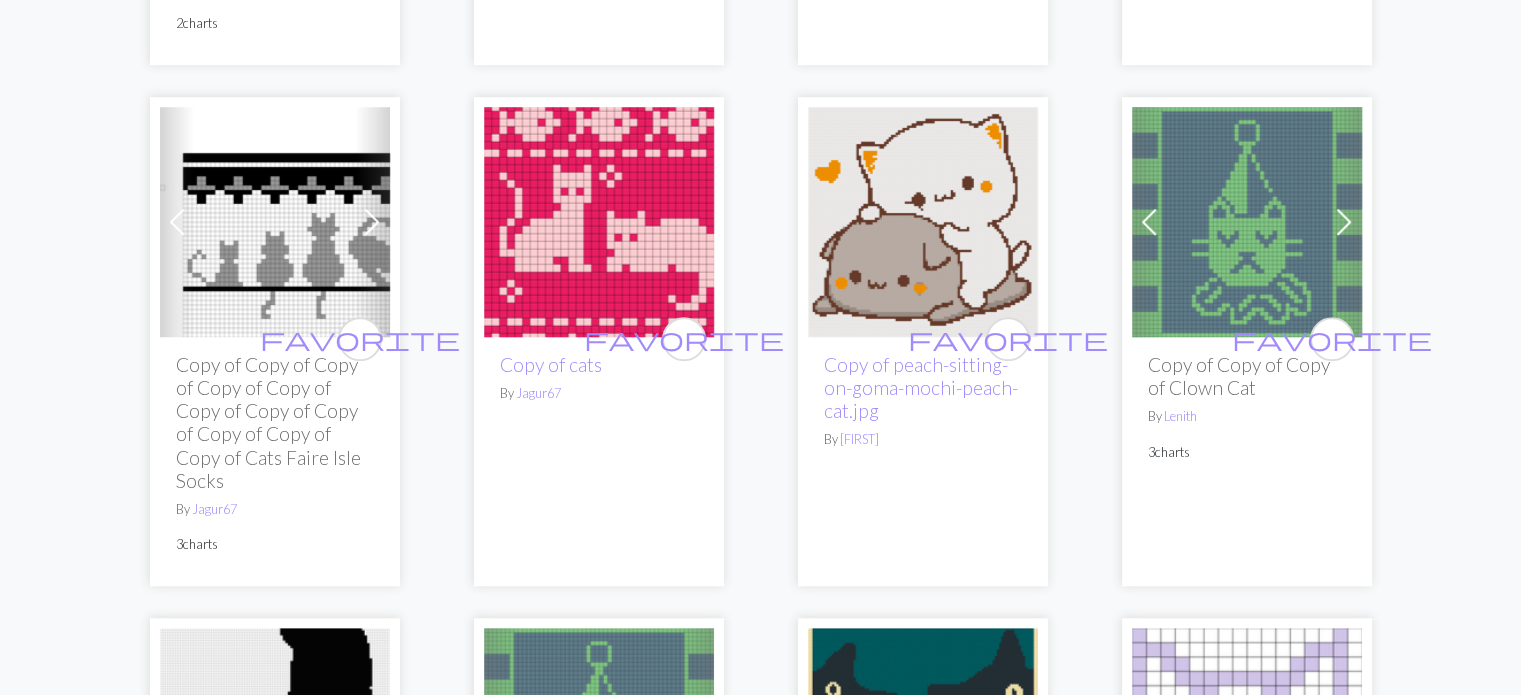 click at bounding box center [599, 222] 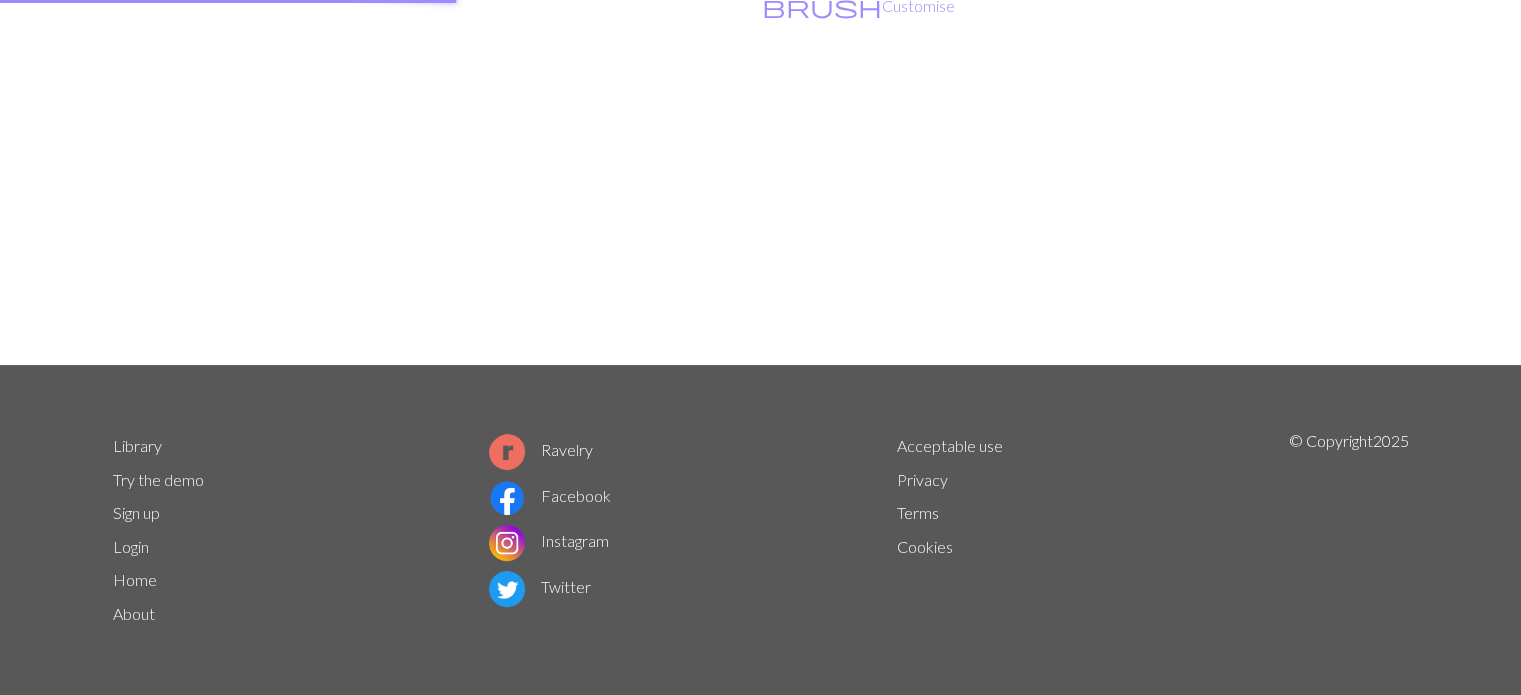 scroll, scrollTop: 0, scrollLeft: 0, axis: both 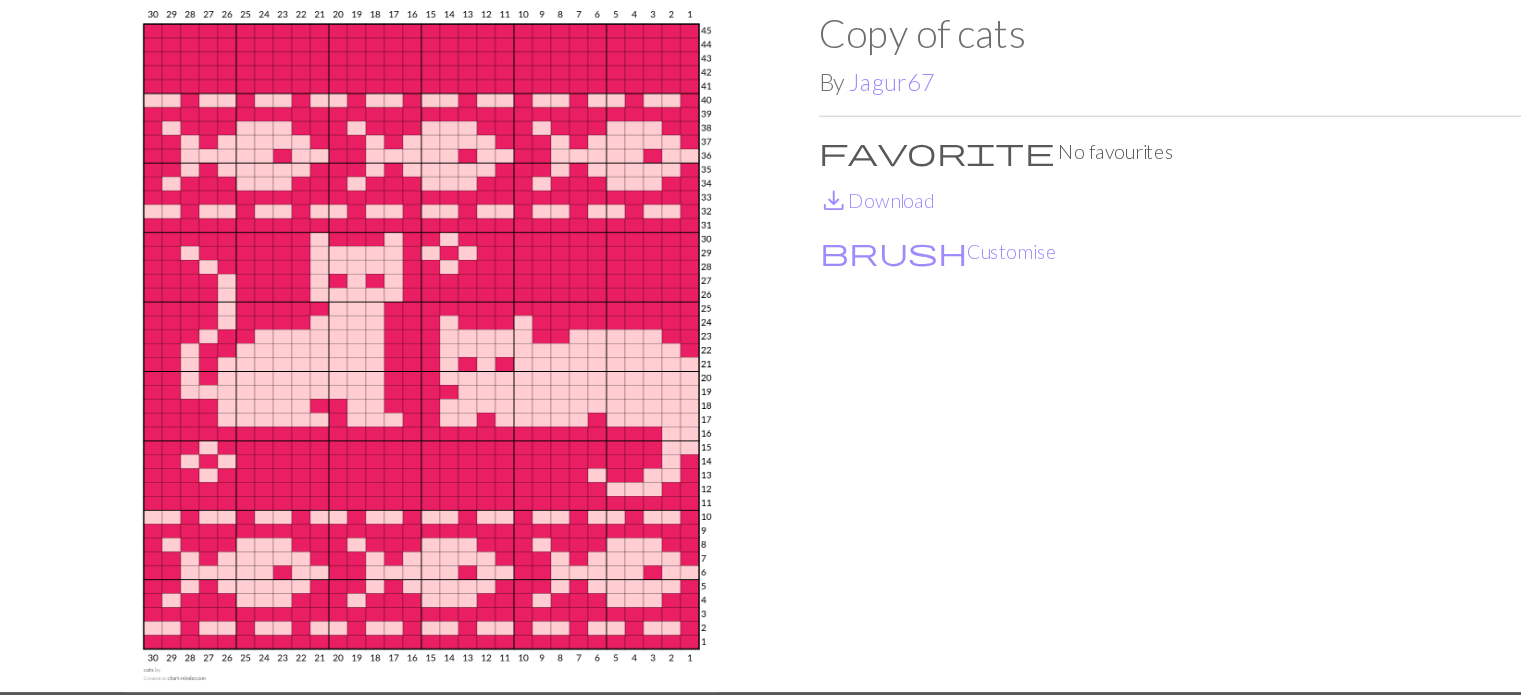 click at bounding box center [437, 389] 